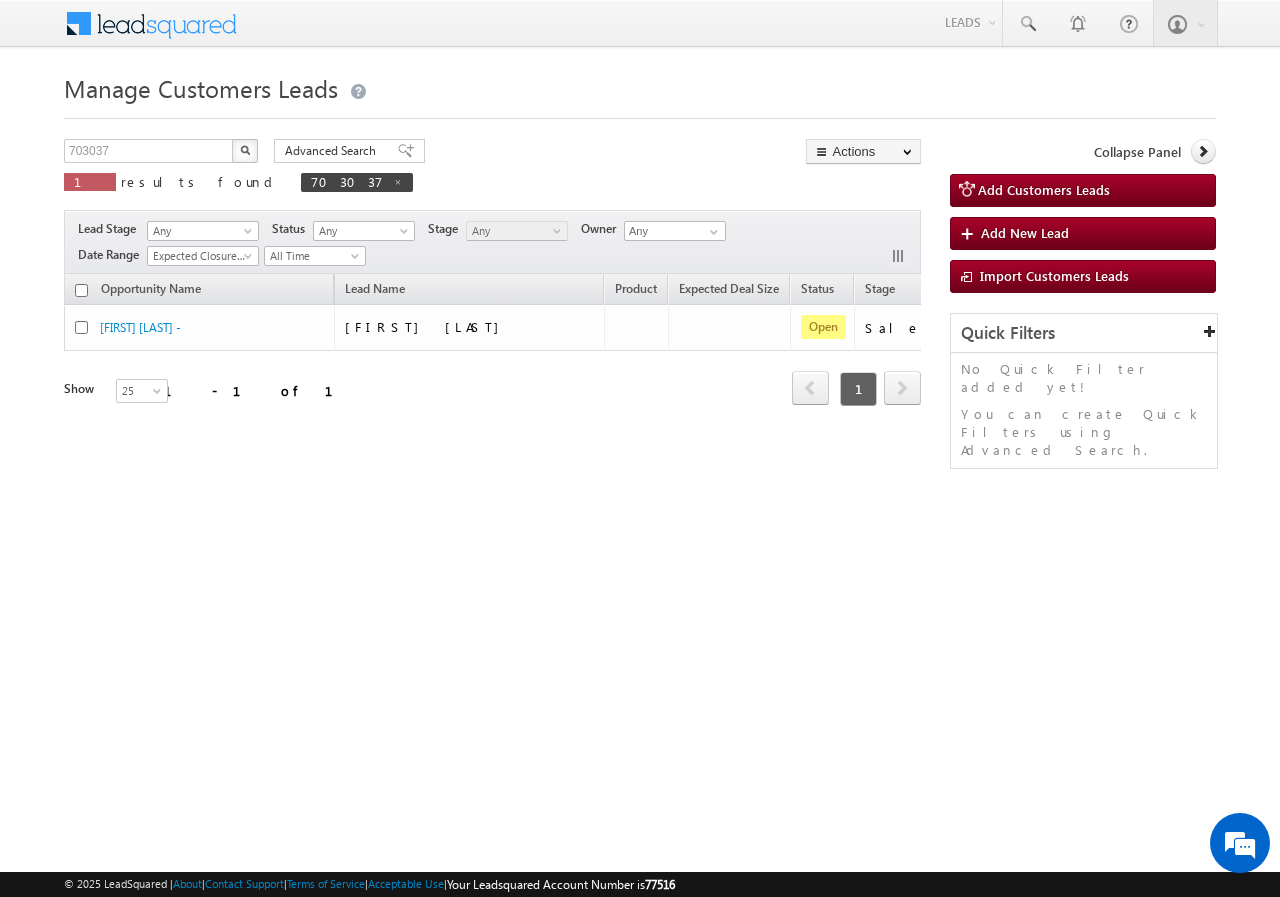 scroll, scrollTop: 0, scrollLeft: 0, axis: both 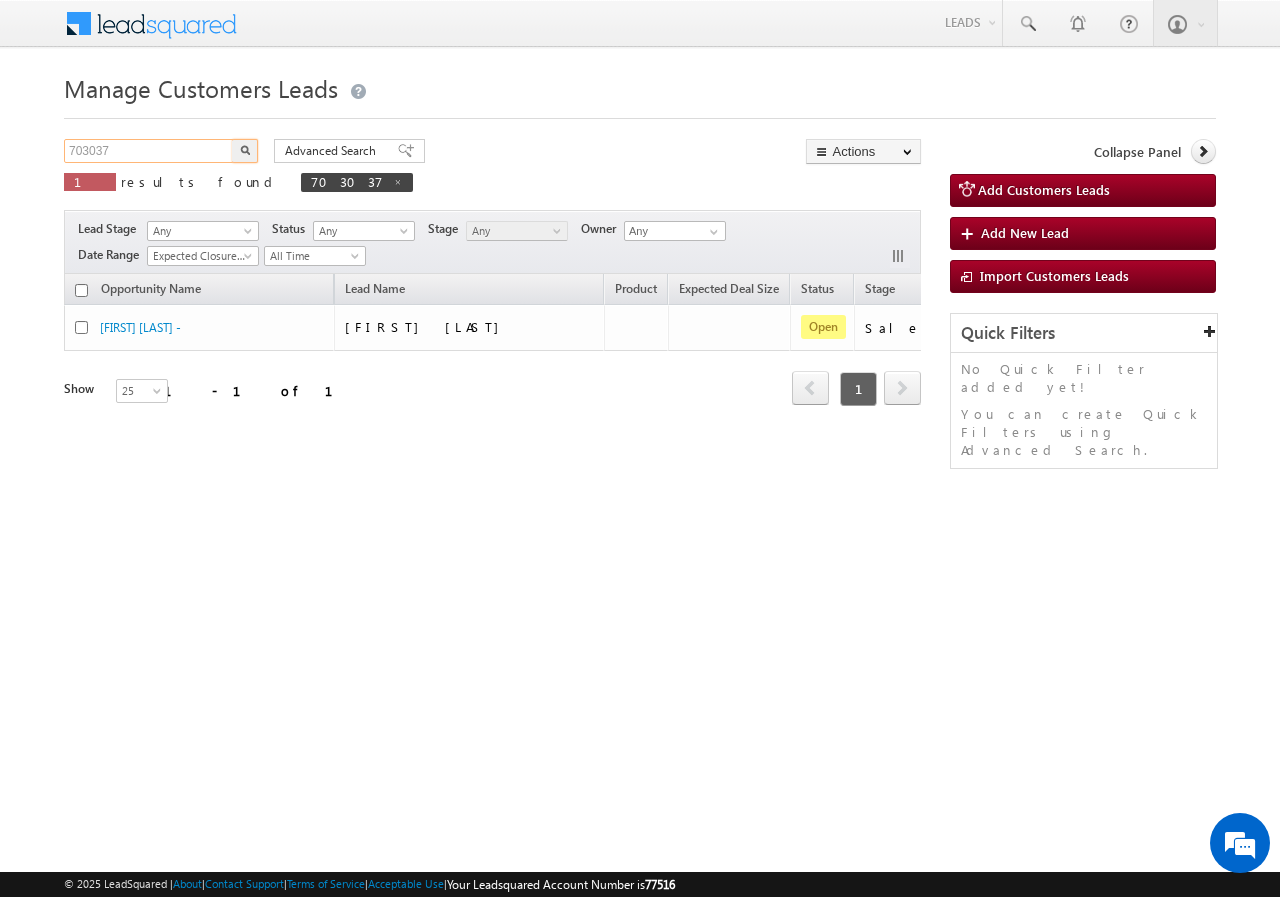 click on "703037" at bounding box center [149, 151] 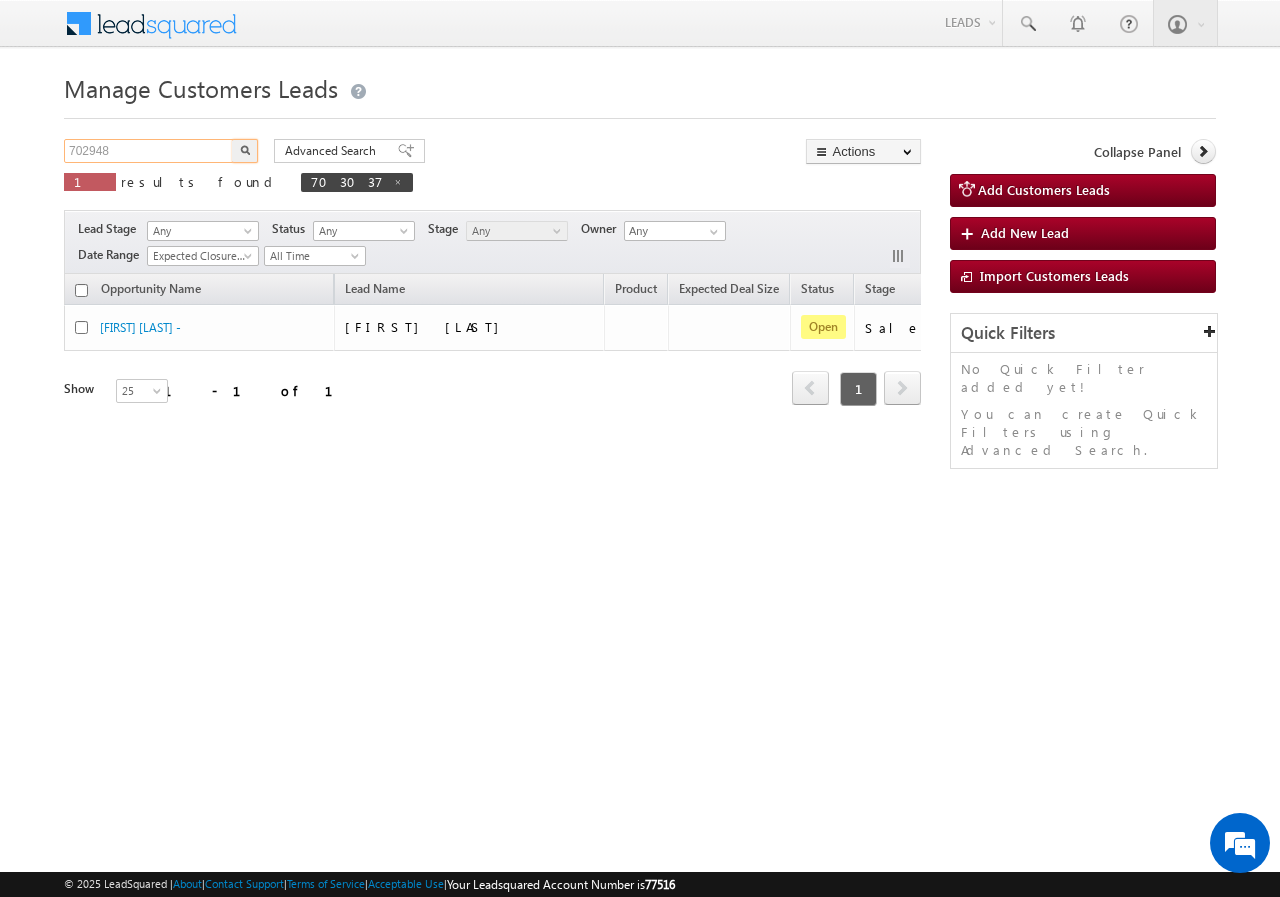 type on "702948" 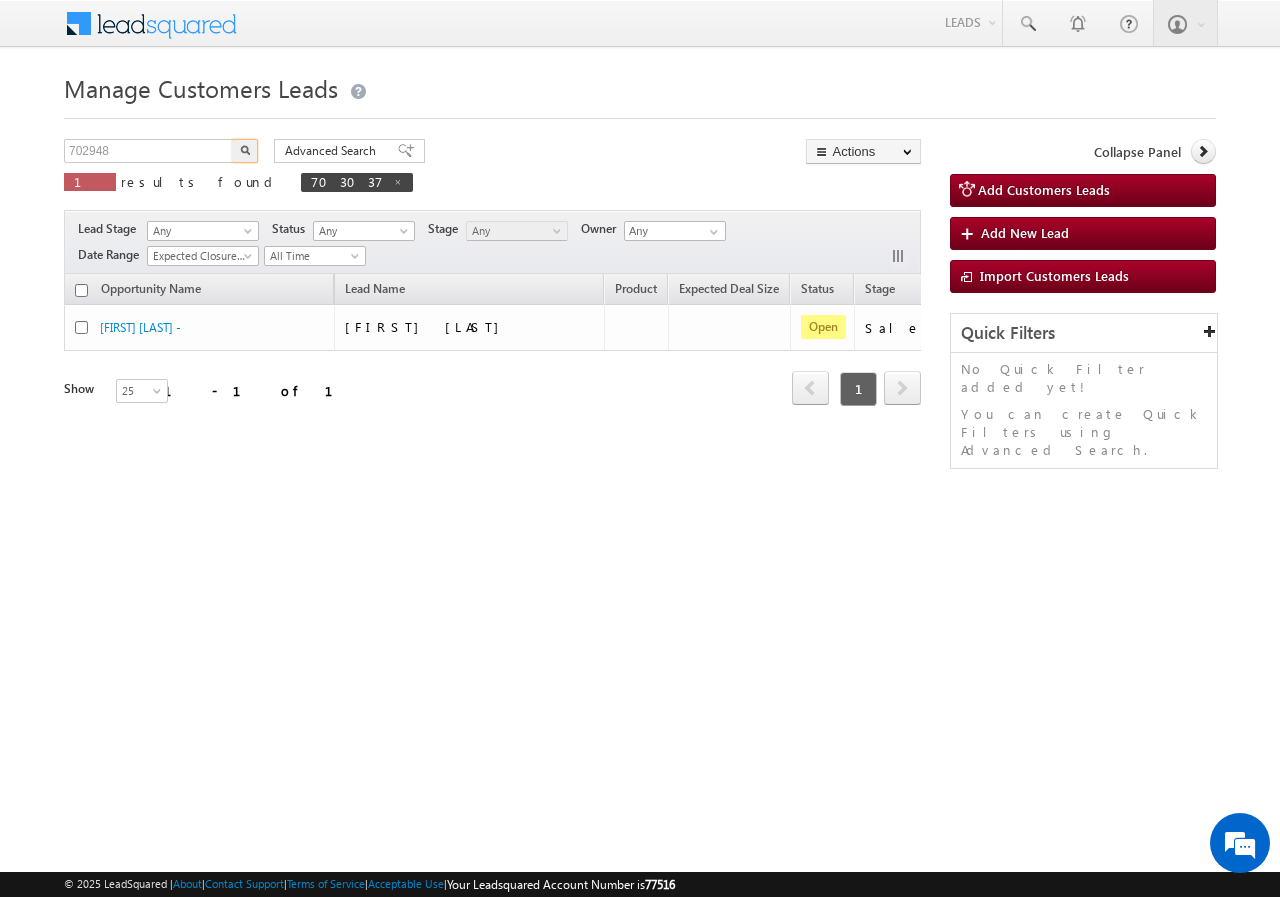 click at bounding box center [245, 150] 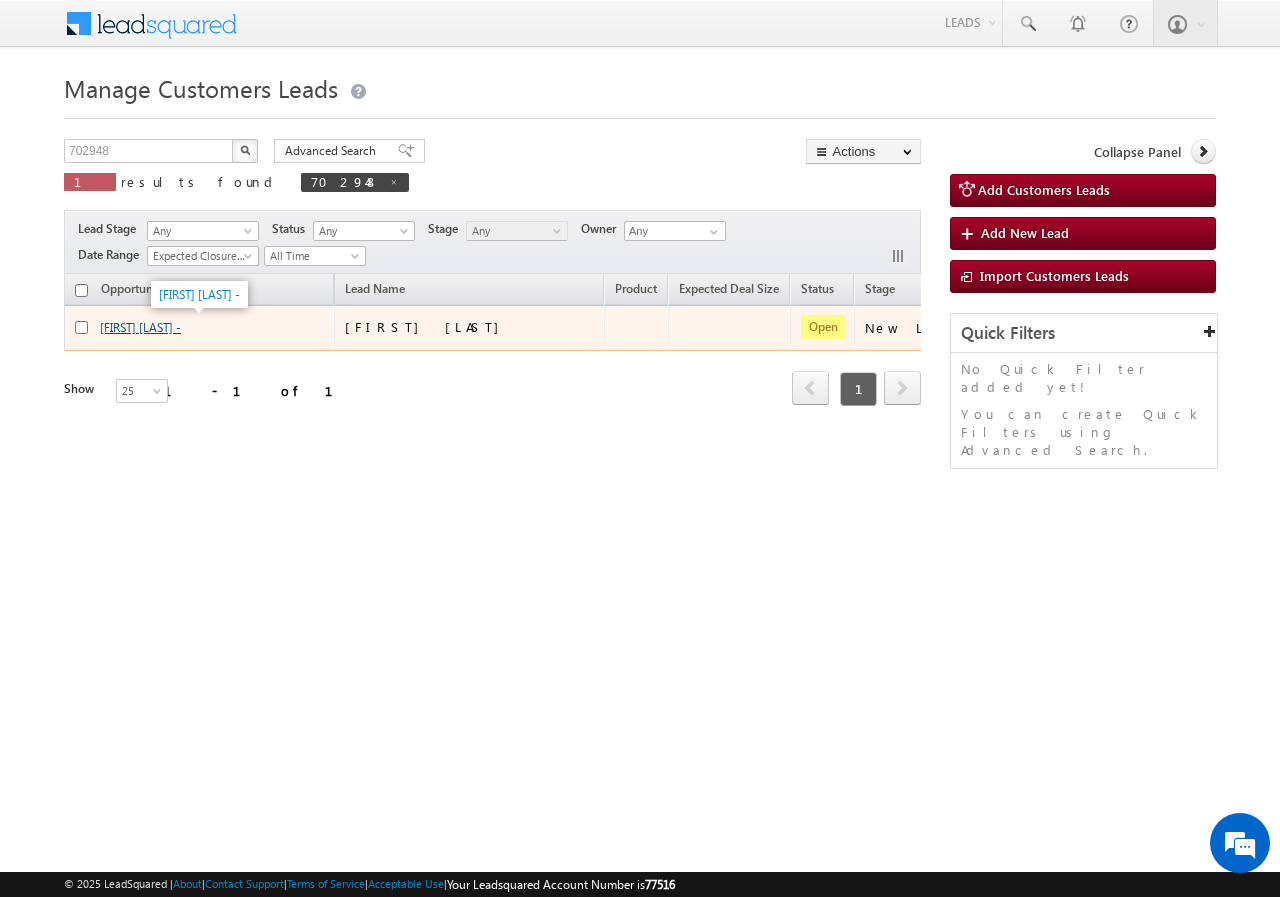 click on "[FIRST] [LAST]  -" at bounding box center (140, 327) 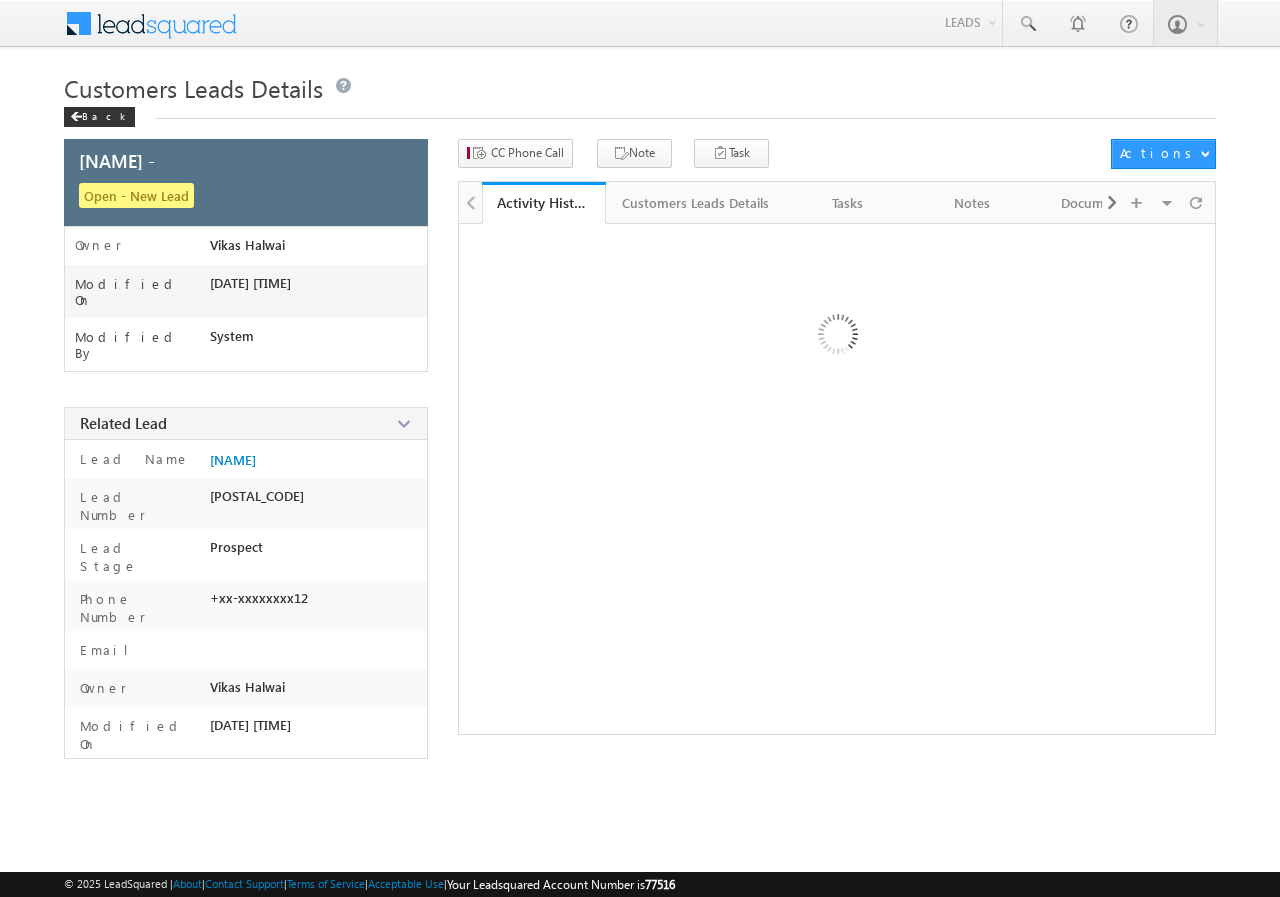 scroll, scrollTop: 0, scrollLeft: 0, axis: both 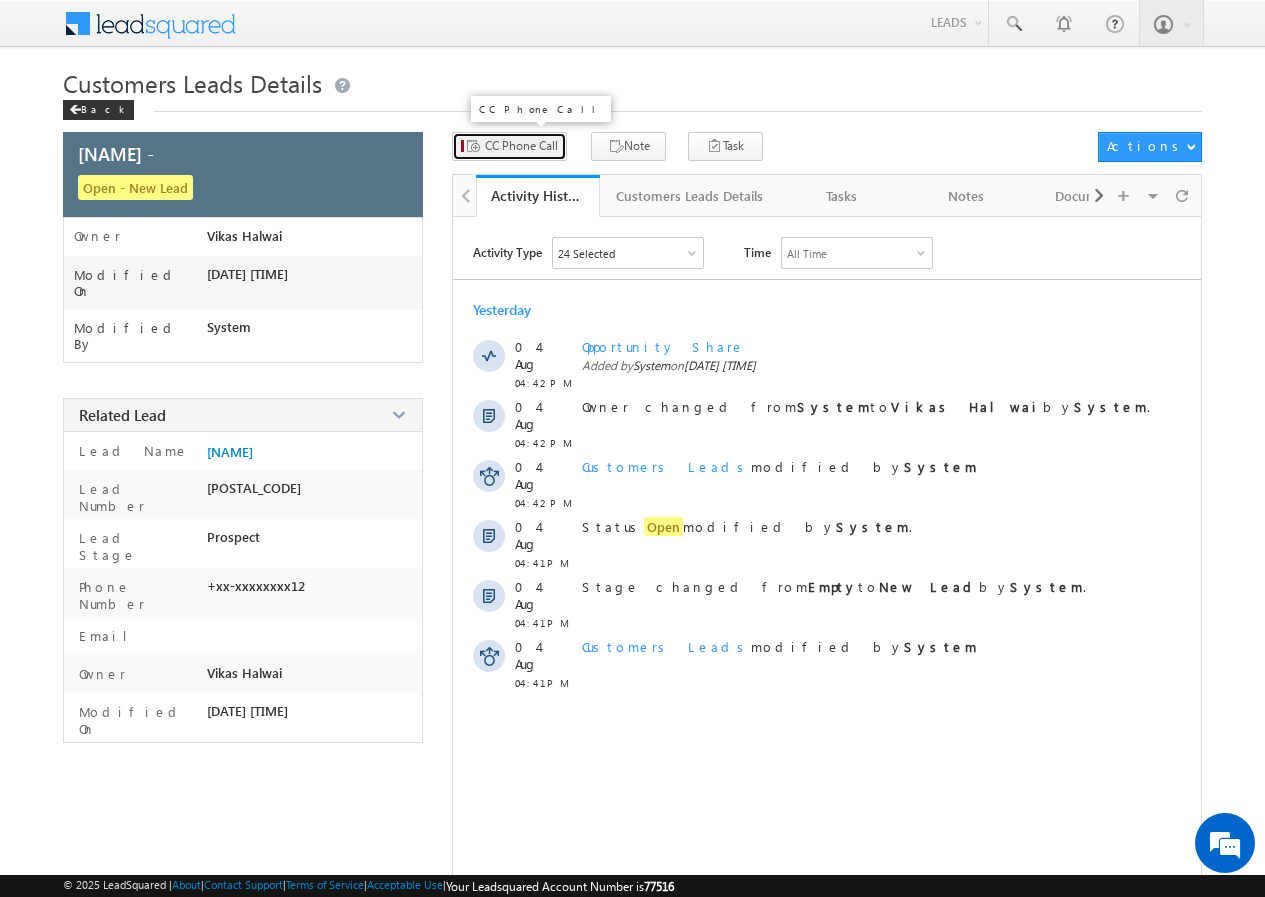 click on "CC Phone Call" at bounding box center (521, 146) 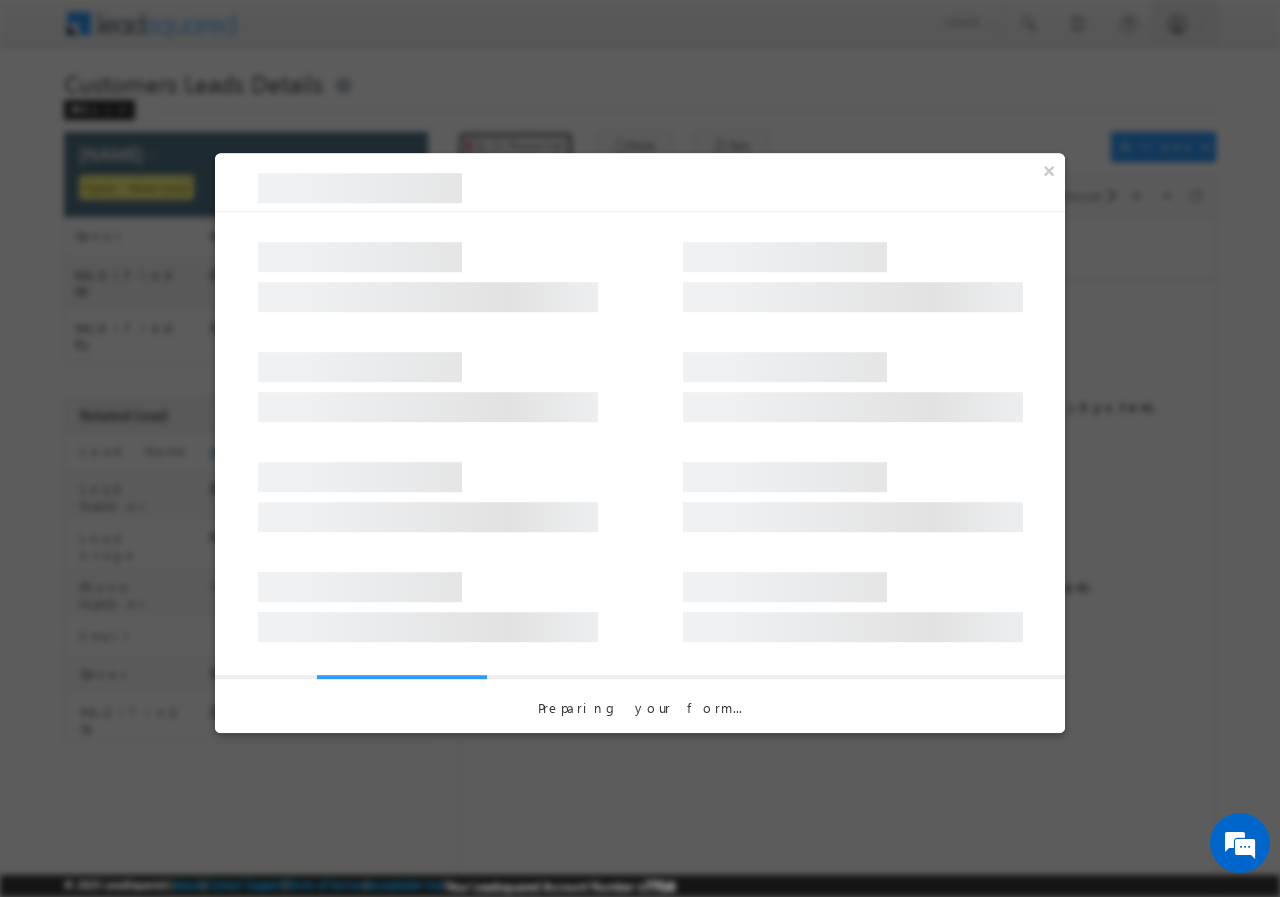 scroll, scrollTop: 0, scrollLeft: 0, axis: both 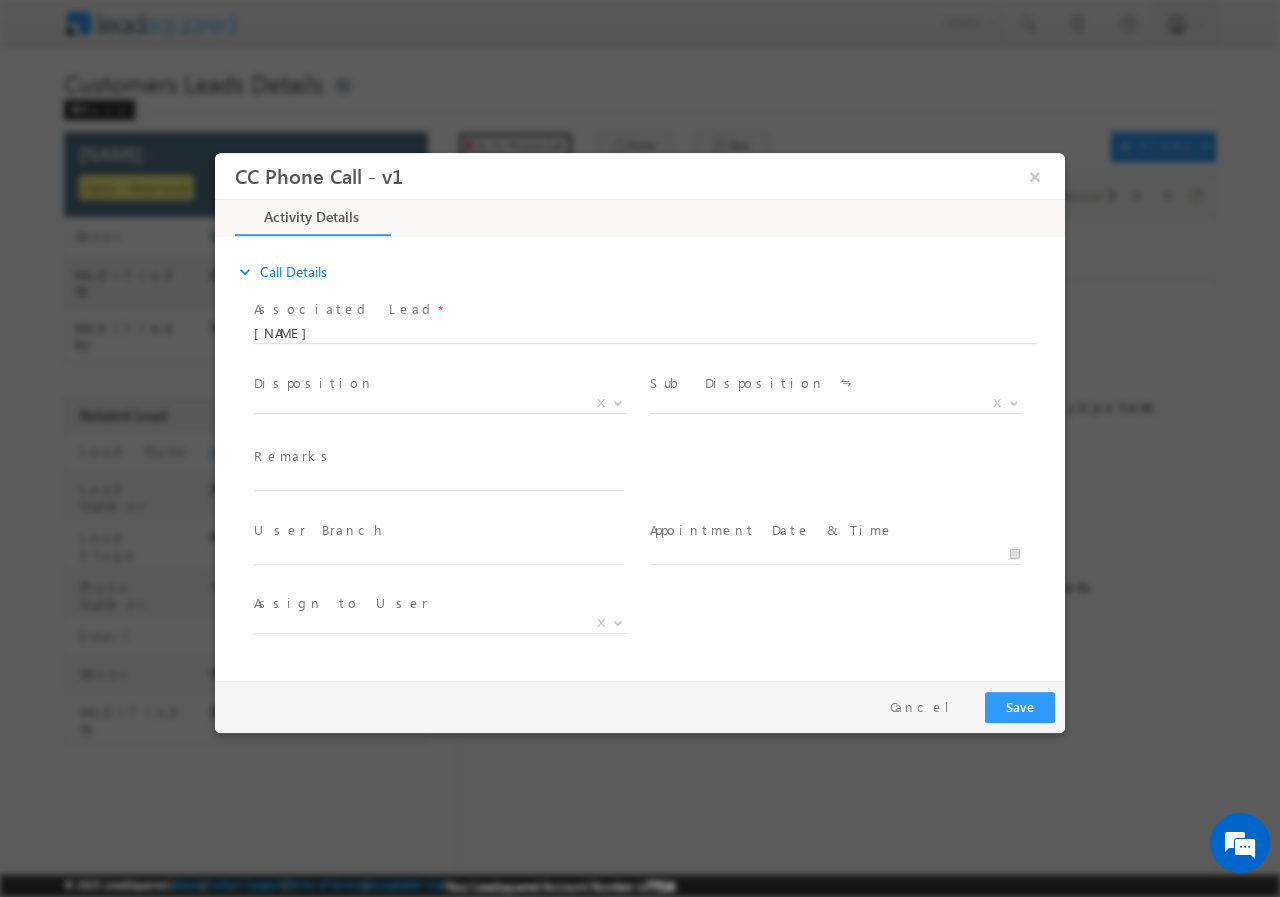 type 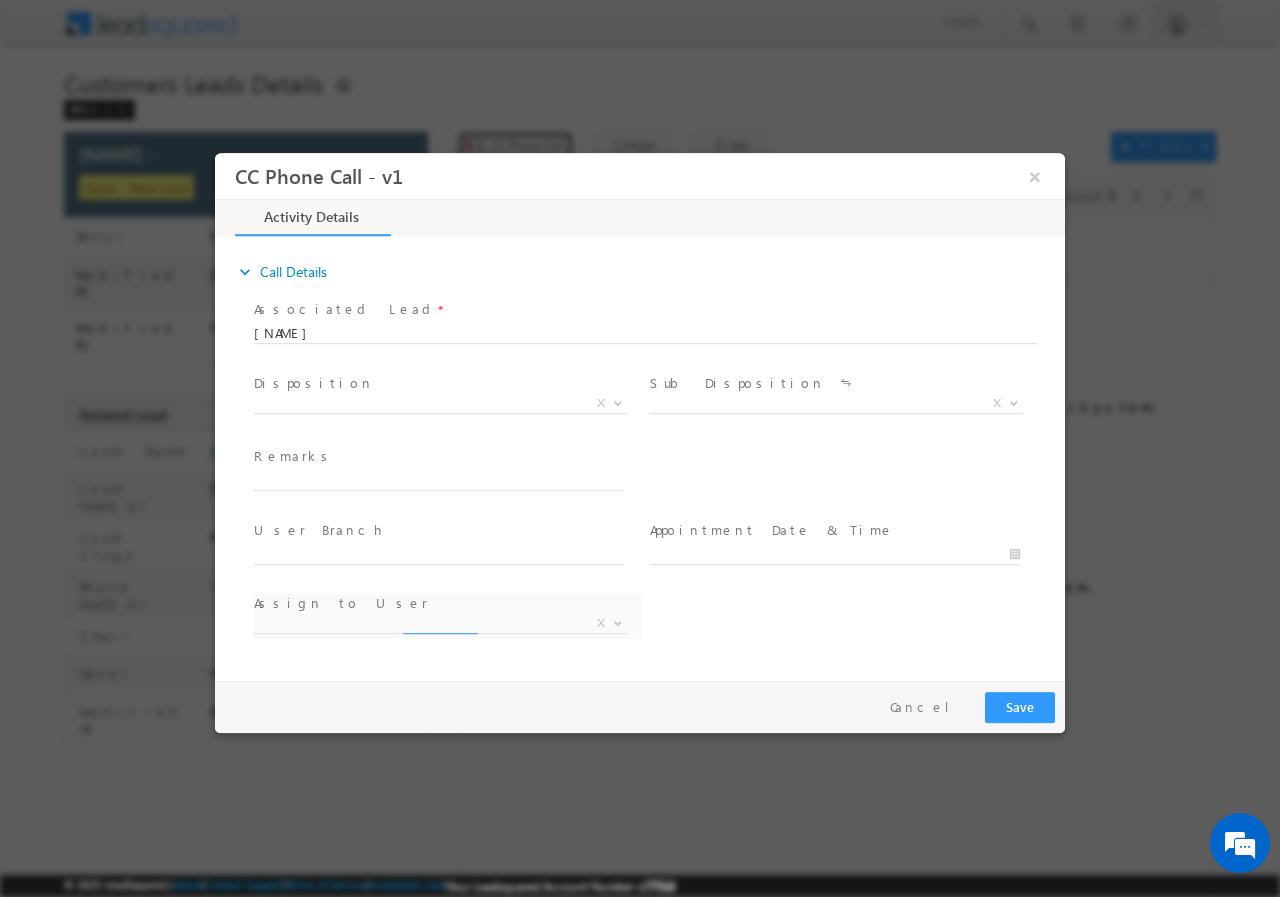 select on "amit.kumar3@sgrlimited.in" 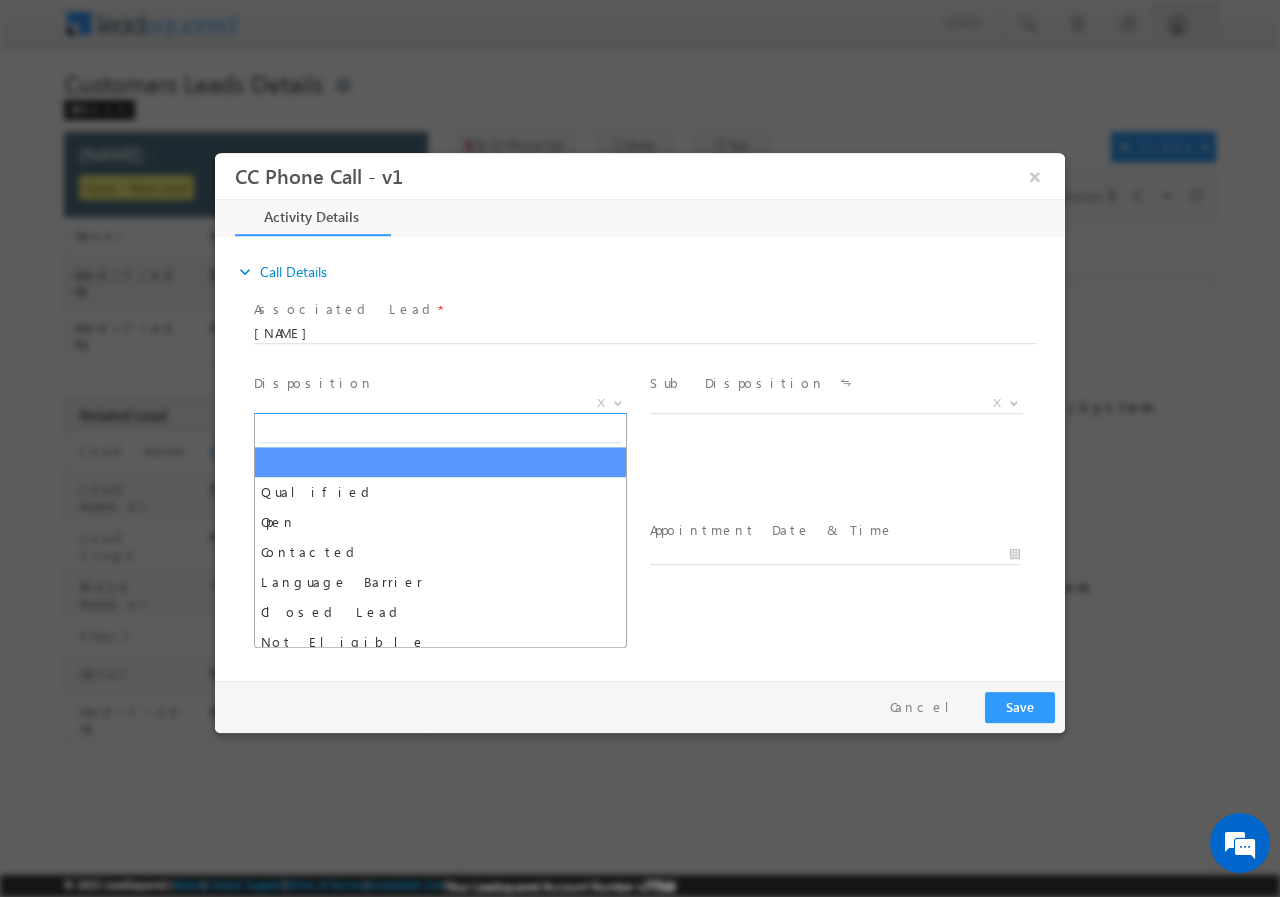 click on "X" at bounding box center [440, 403] 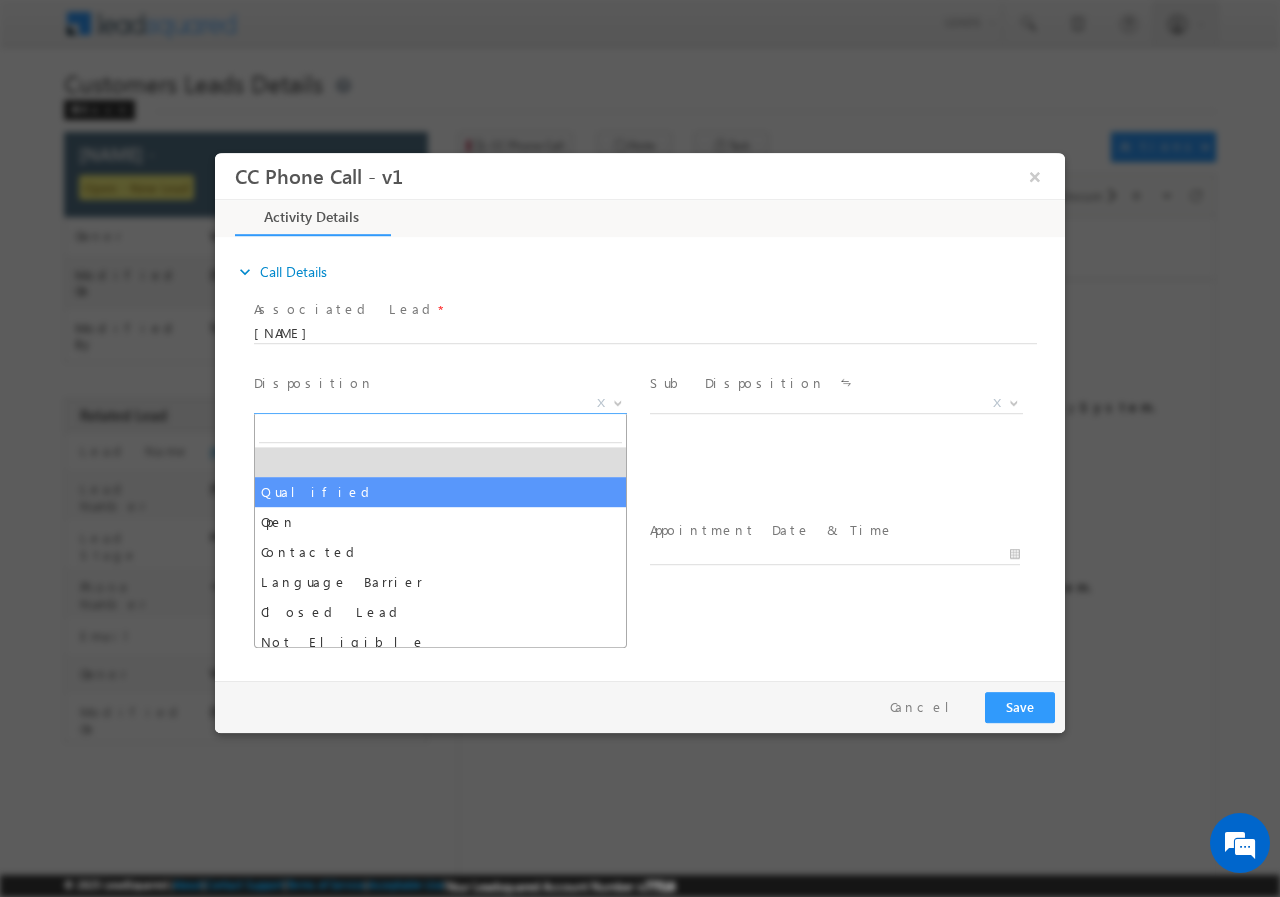 select on "Qualified" 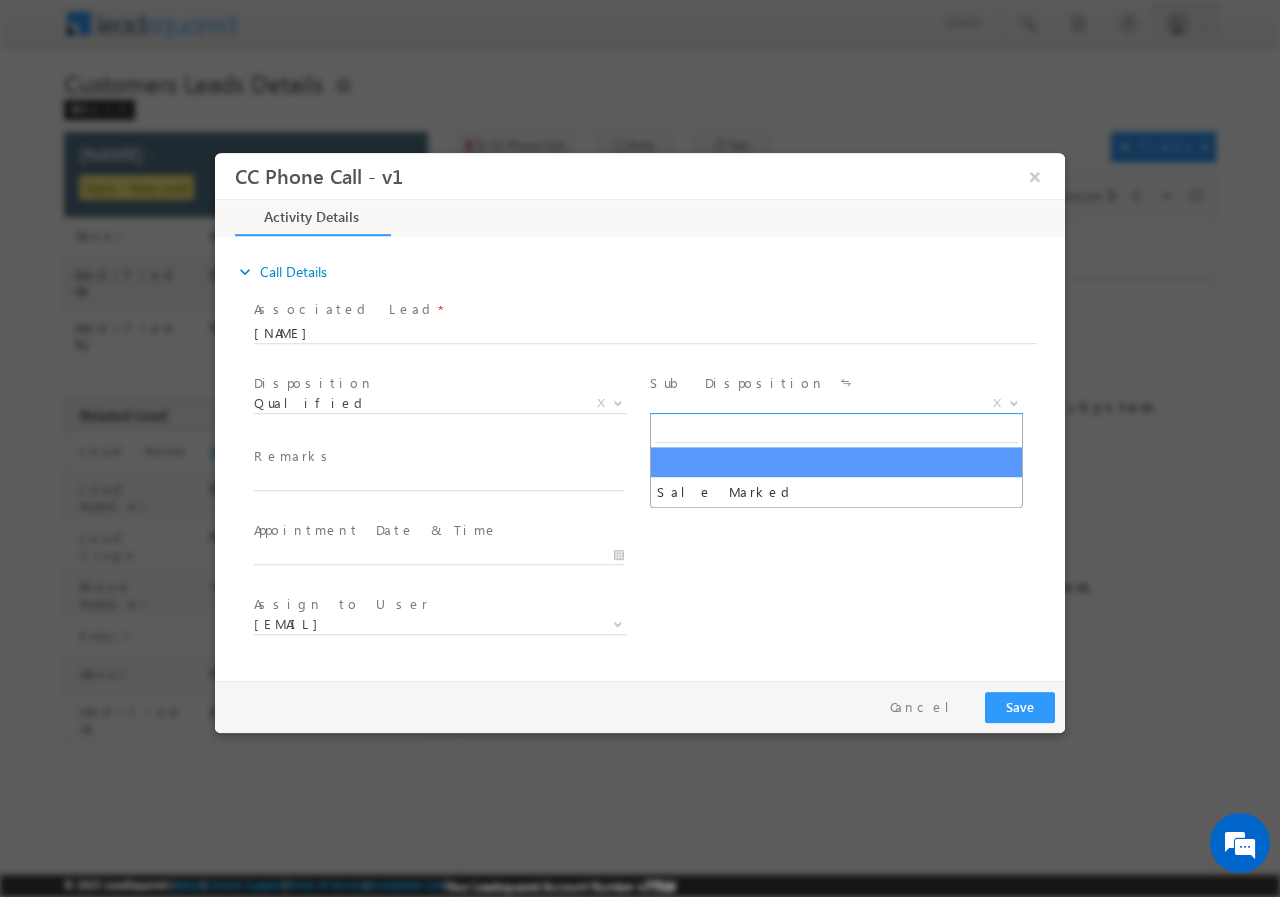 click on "X" at bounding box center (836, 403) 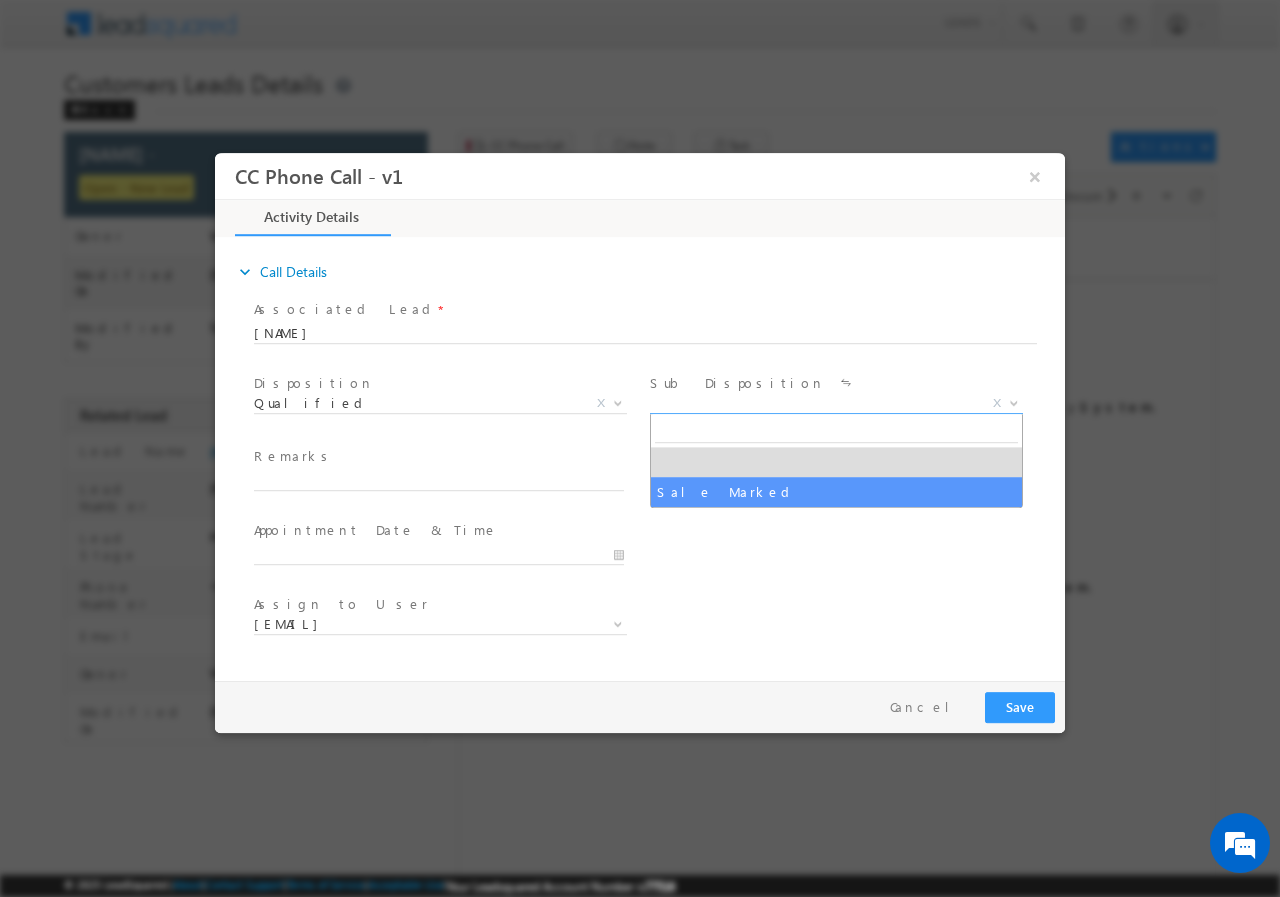 select on "Sale Marked" 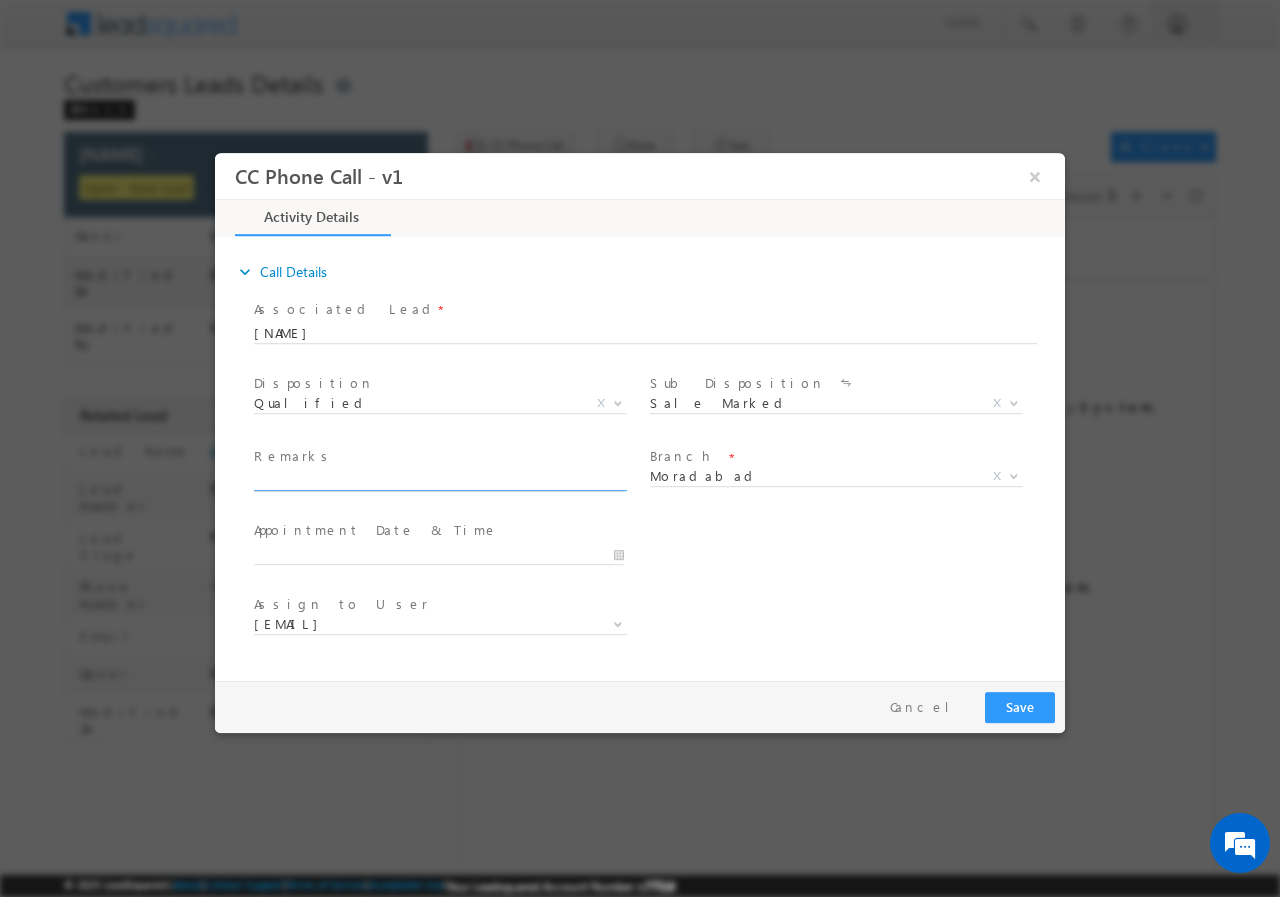 click at bounding box center [439, 480] 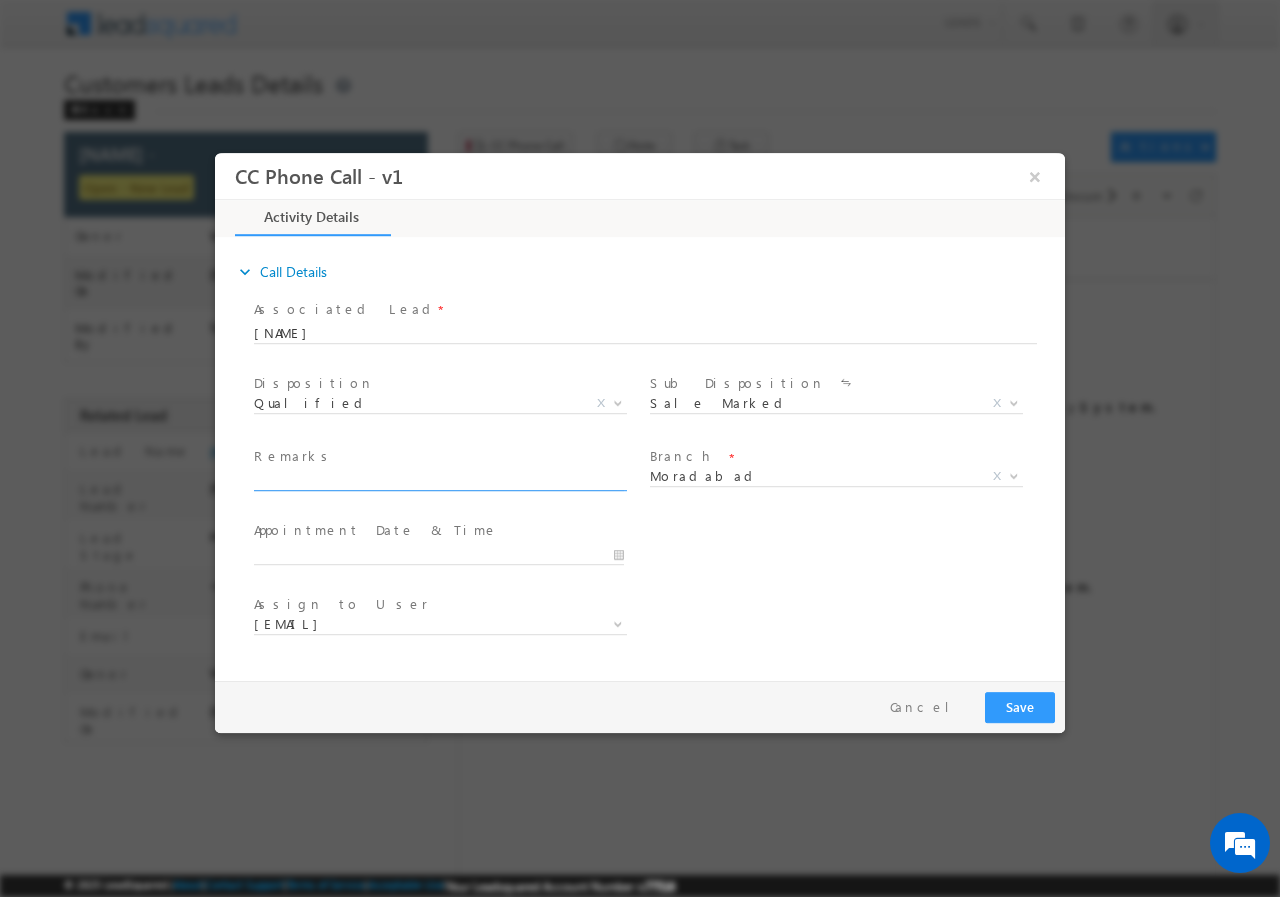 paste on "702948//VB_Interested//Naresh Kumar//9105185412//Construction// loan req-5L// self emp-70k// age-36// cibil-671// 244715-Kashipur// 9557415412(whatsapp number)CX is ready to meet RM today till 3 PM" 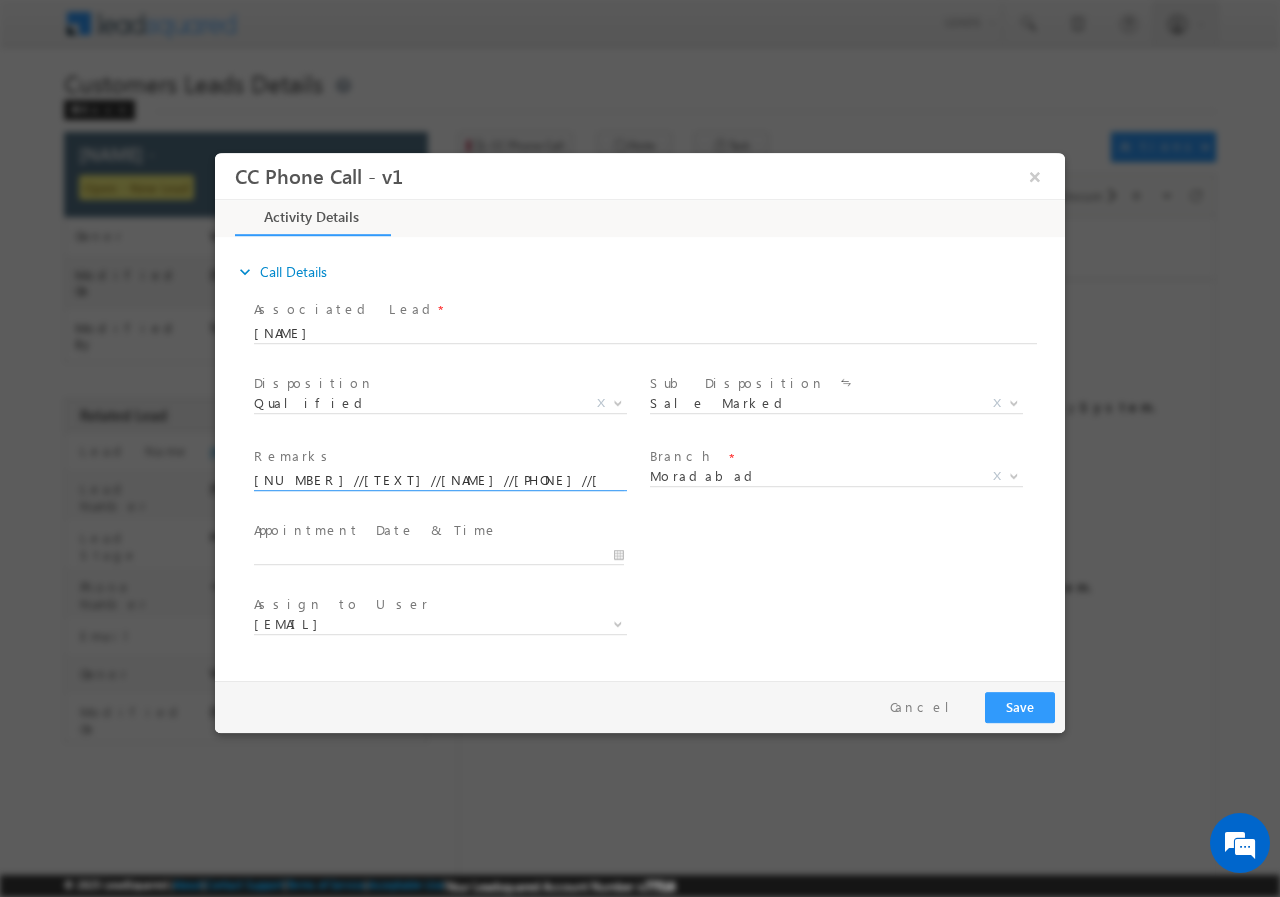 scroll, scrollTop: 0, scrollLeft: 851, axis: horizontal 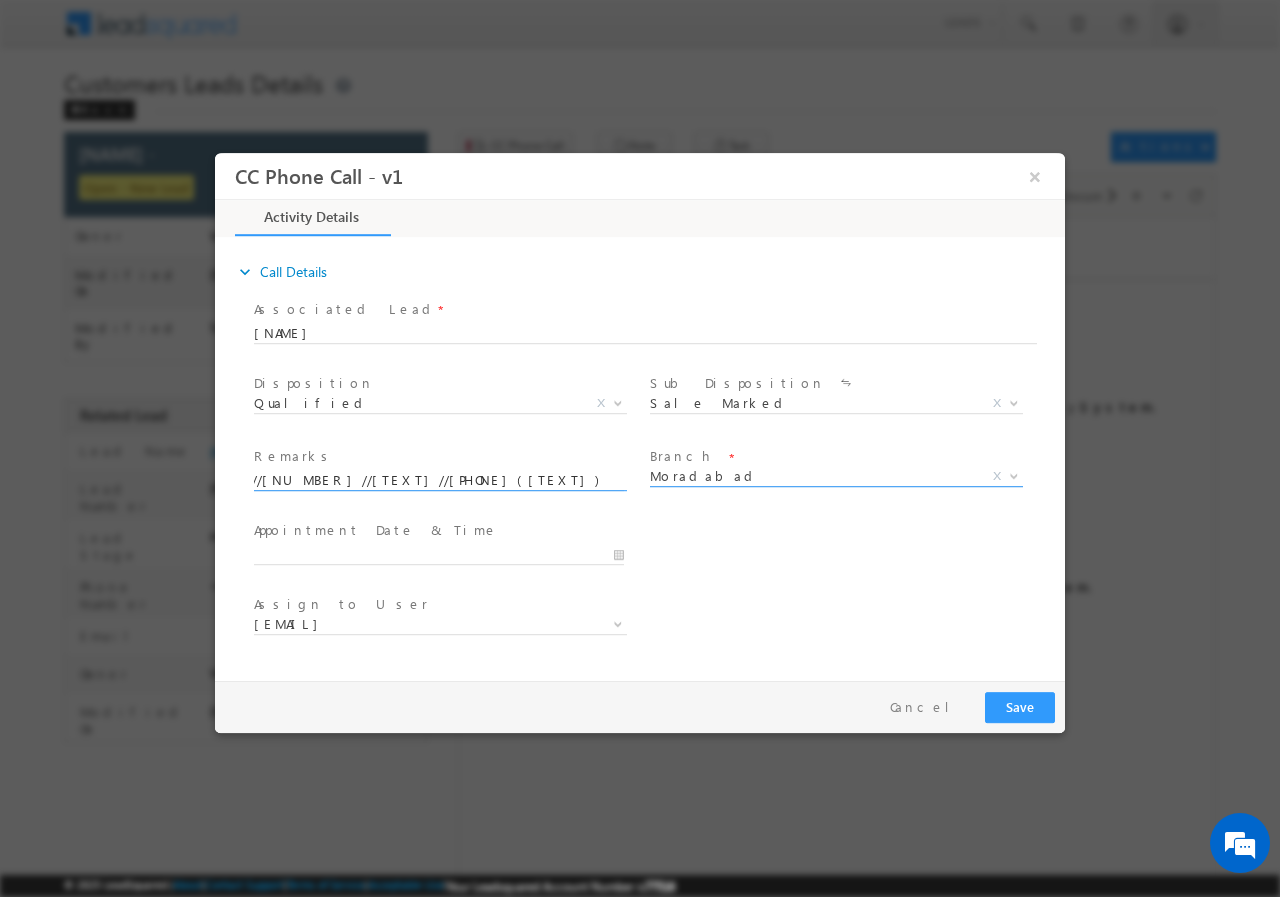 type on "702948//VB_Interested//Naresh Kumar//9105185412//Construction// loan req-5L// self emp-70k// age-36// cibil-671// 244715-Kashipur// 9557415412(whatsapp number)CX is ready to meet RM today till 3 PM" 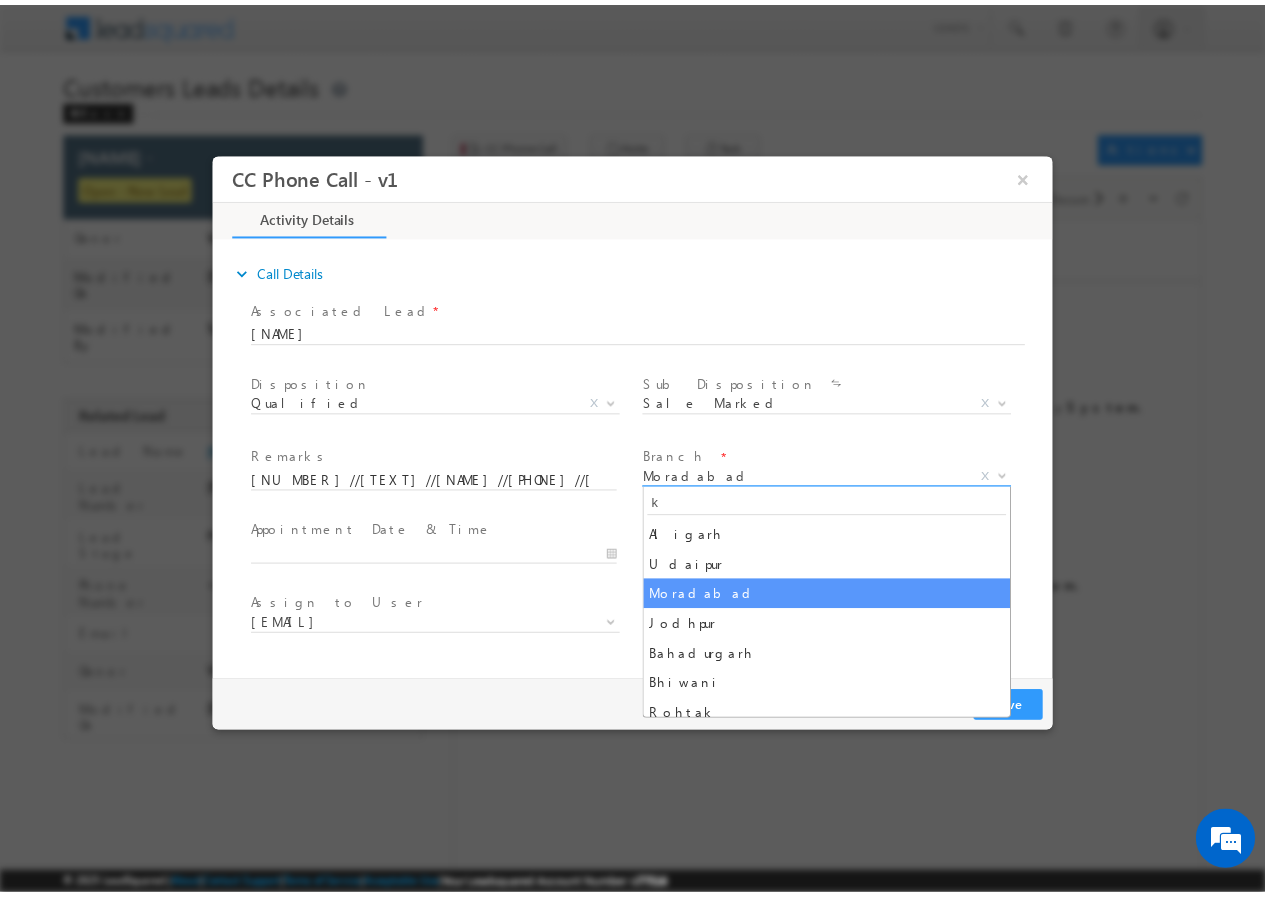 scroll, scrollTop: 0, scrollLeft: 0, axis: both 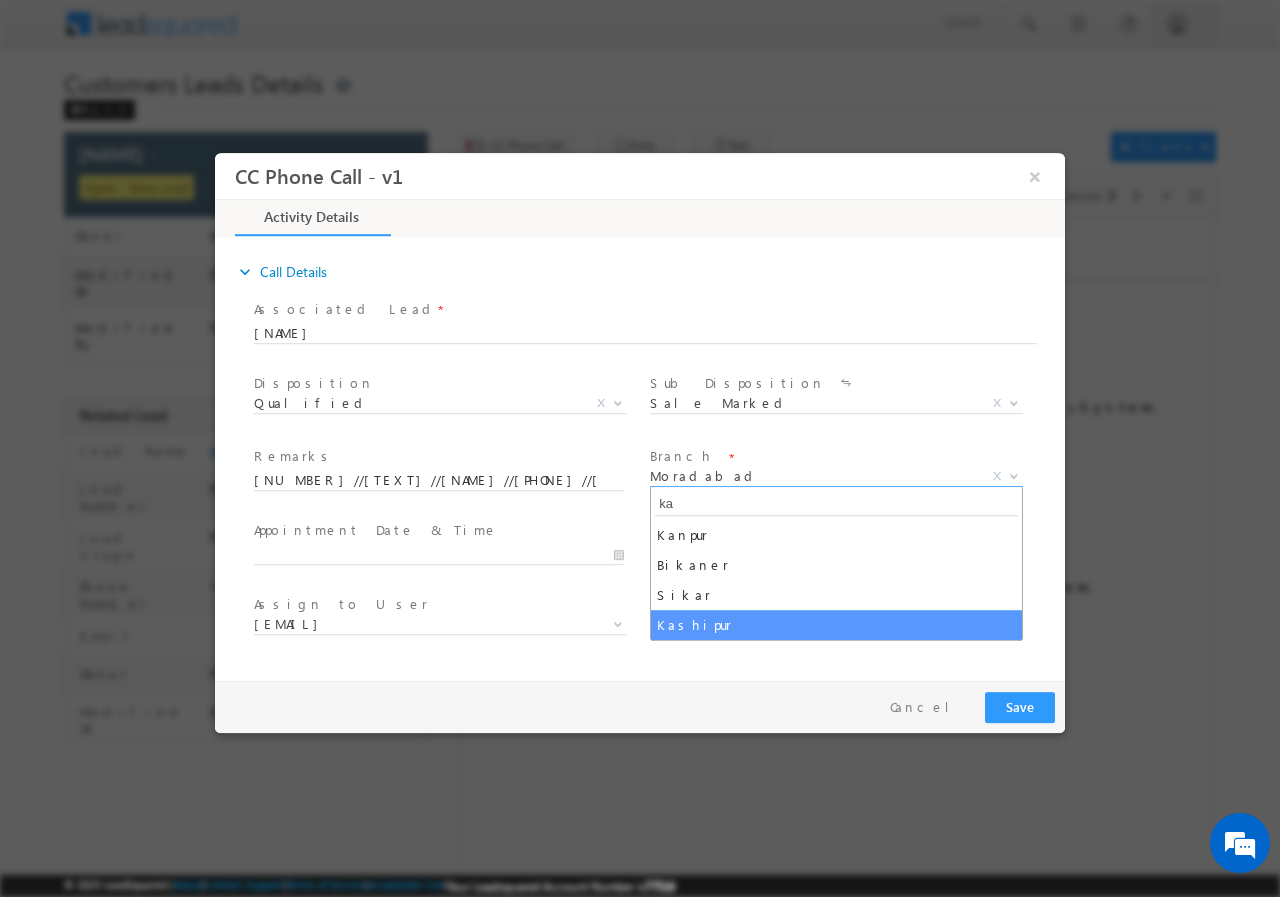 type on "ka" 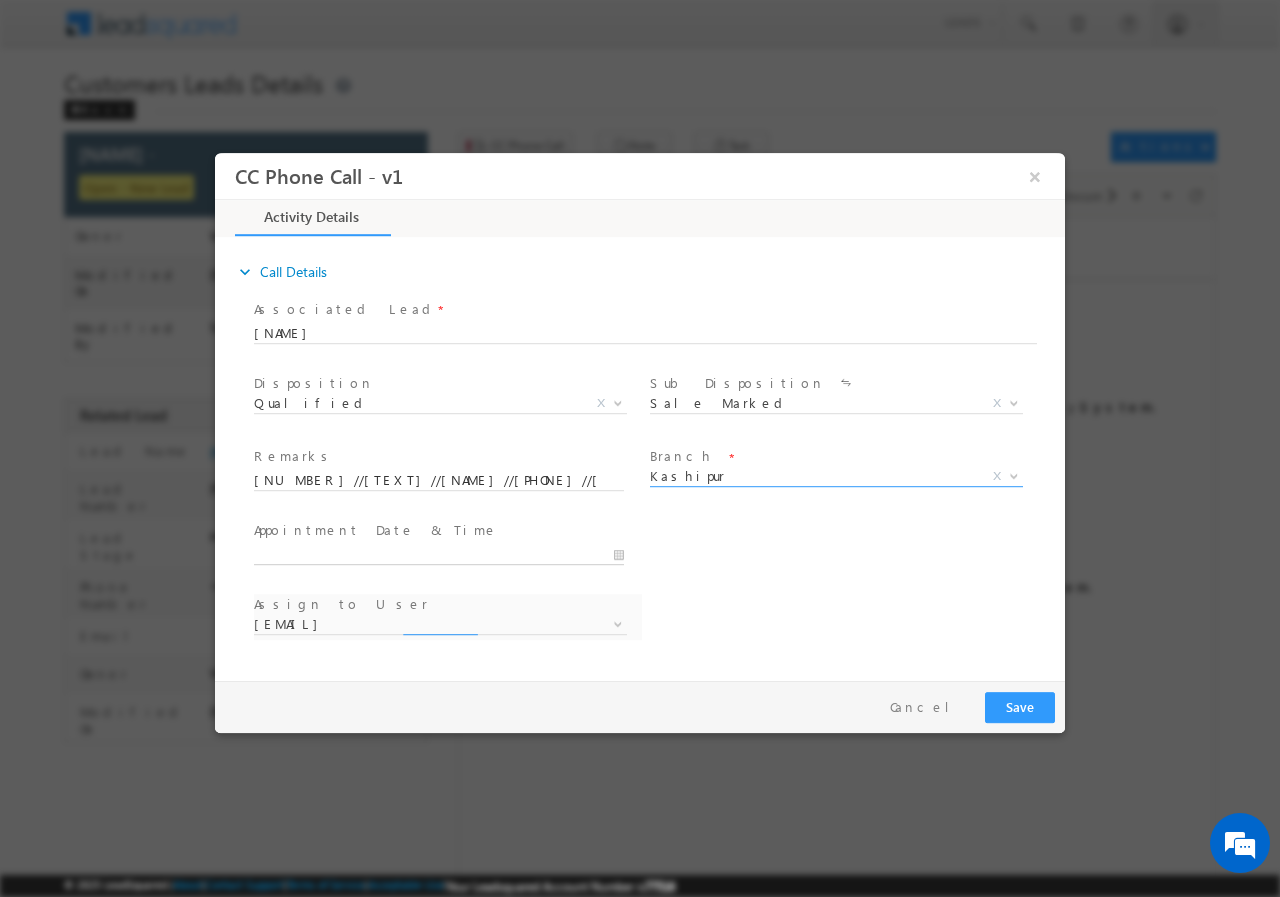 type on "08/05/2025 12:29 PM" 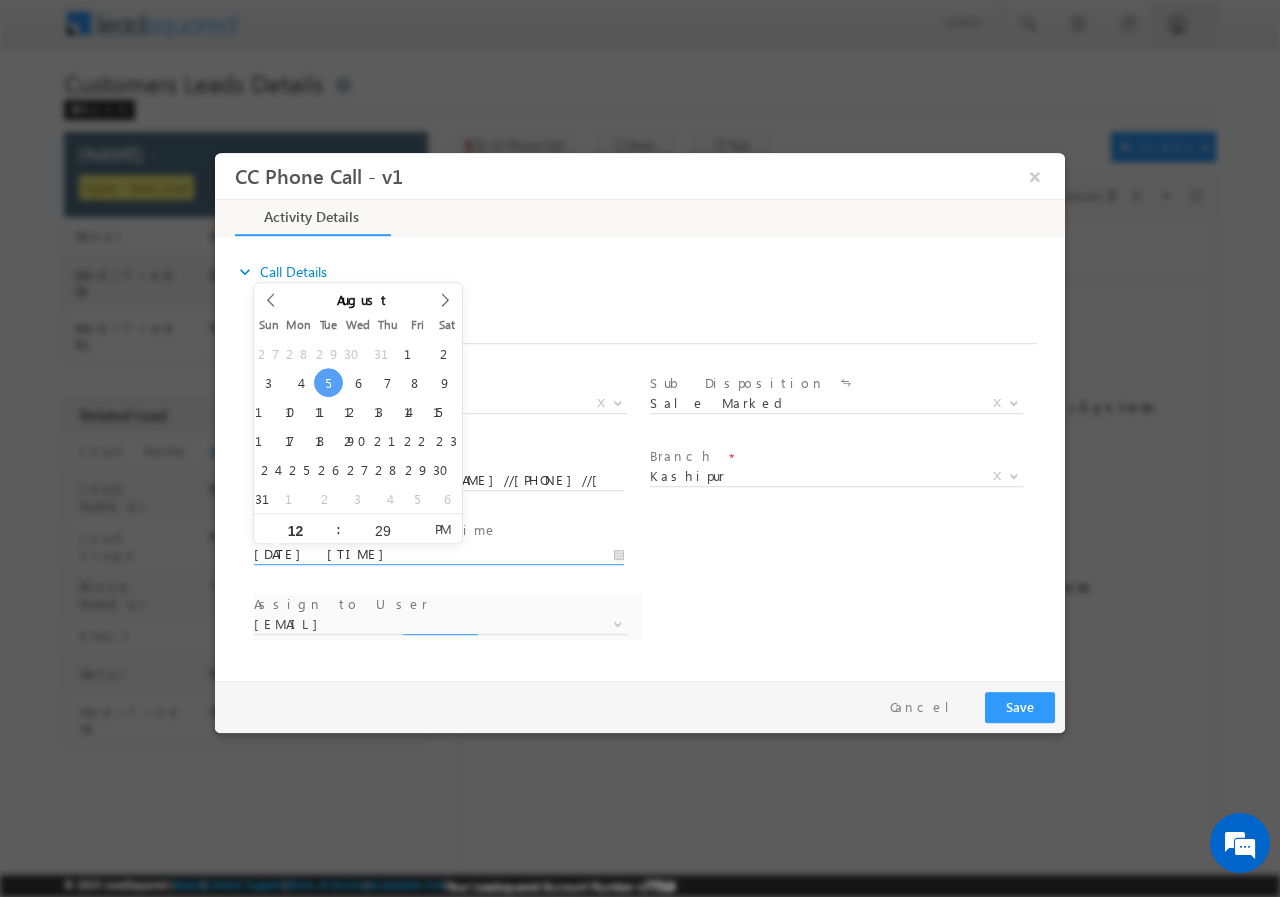click on "08/05/2025 12:29 PM" at bounding box center [439, 554] 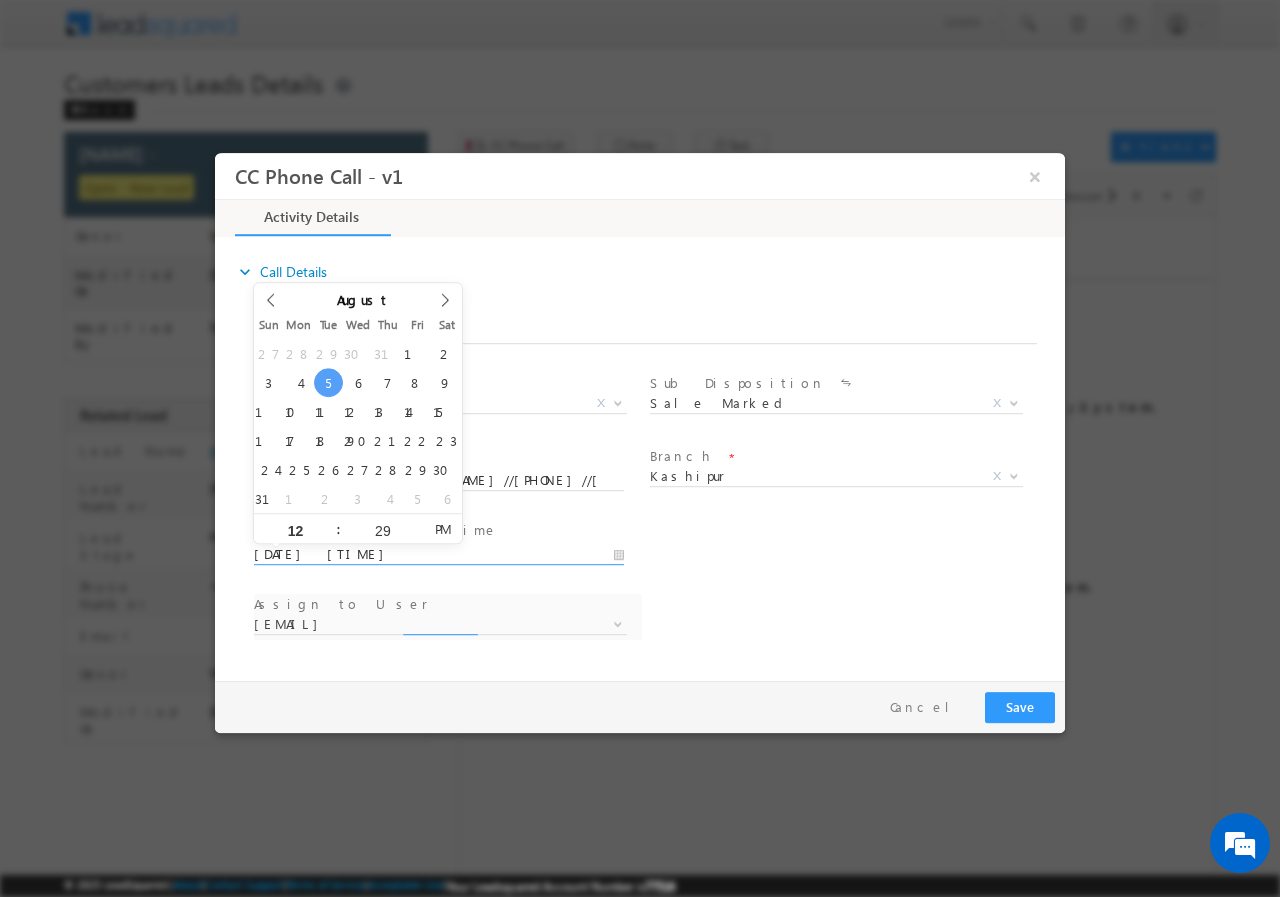 select on "anil.kumar3@sgrlimited.in" 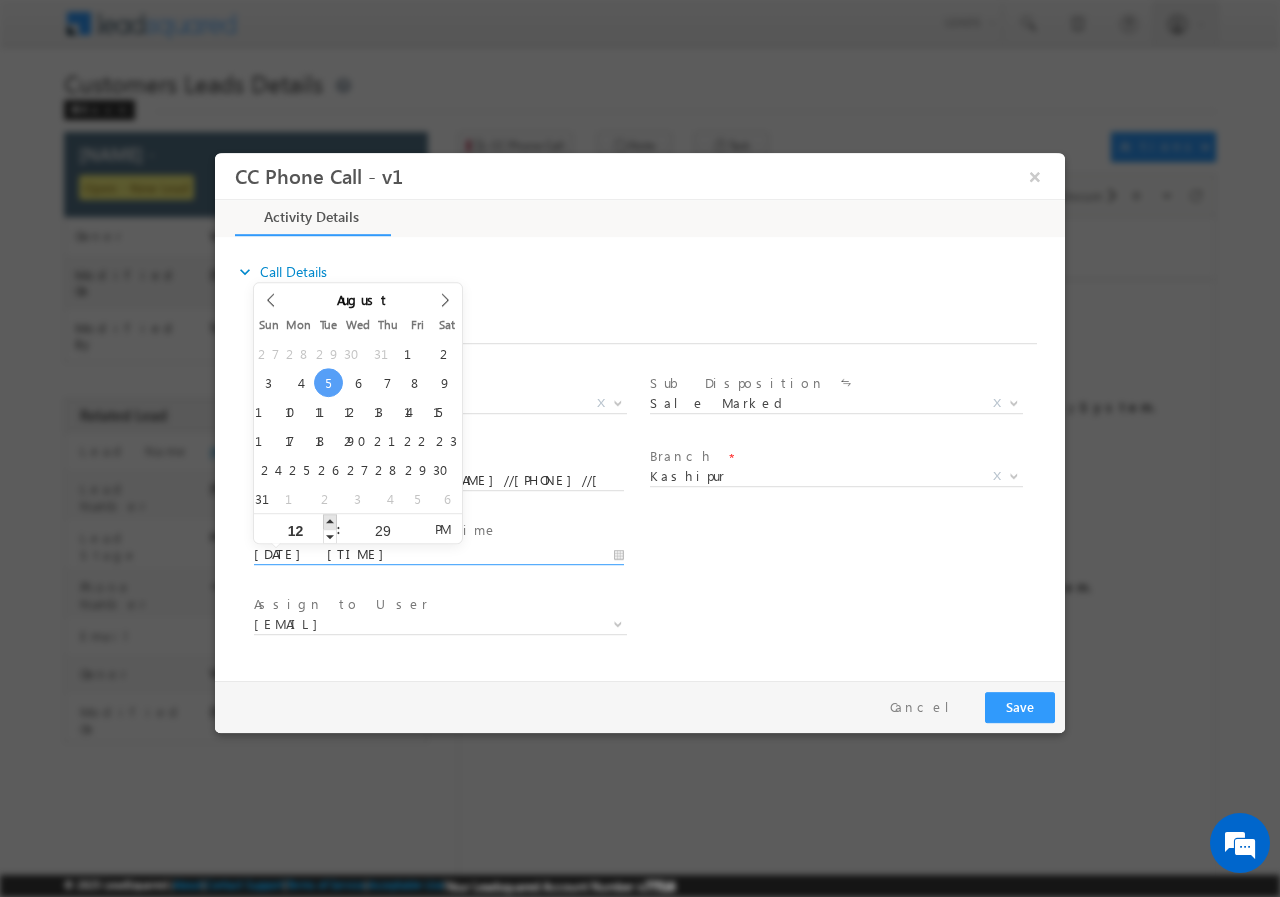type on "08/05/2025 1:29 PM" 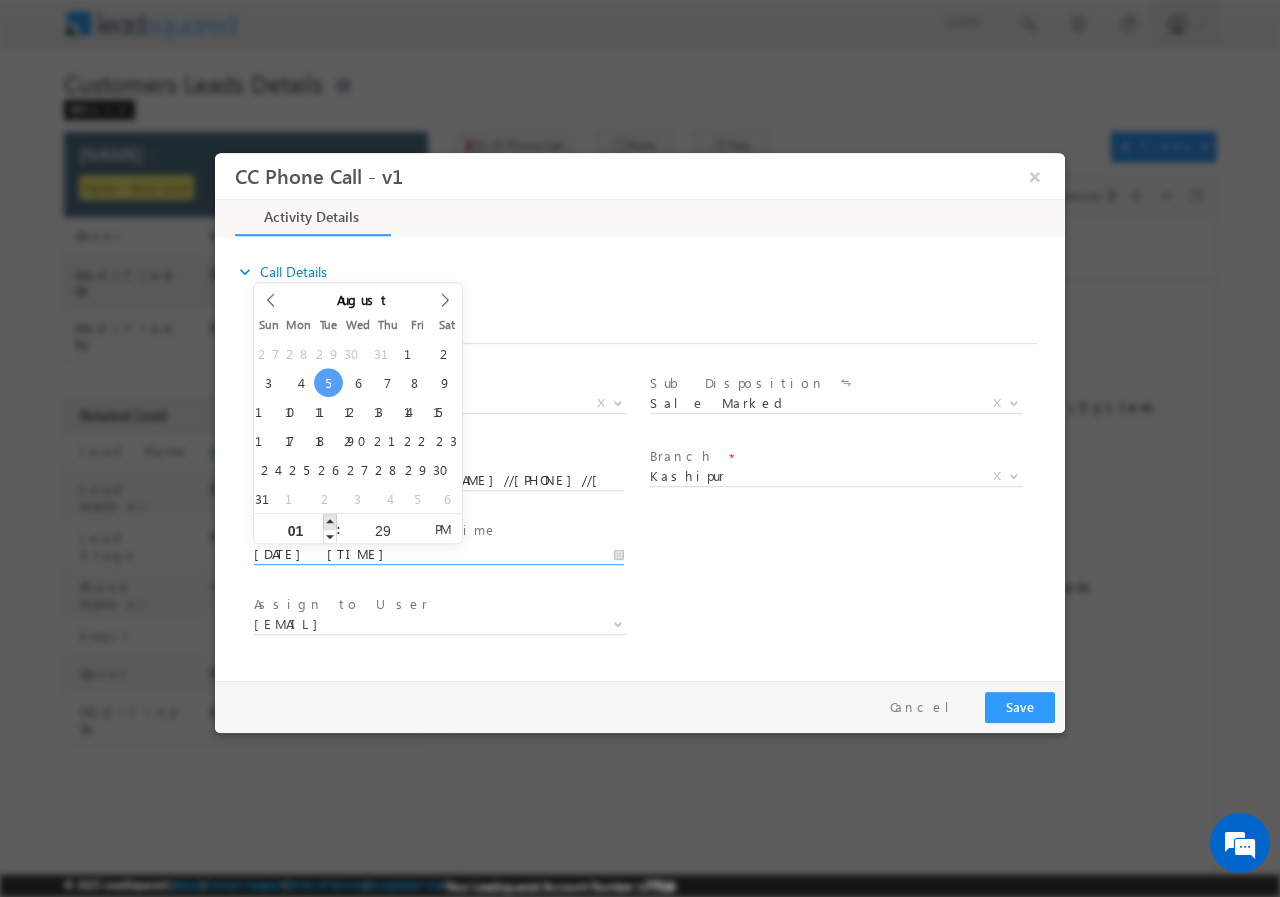 click at bounding box center (330, 520) 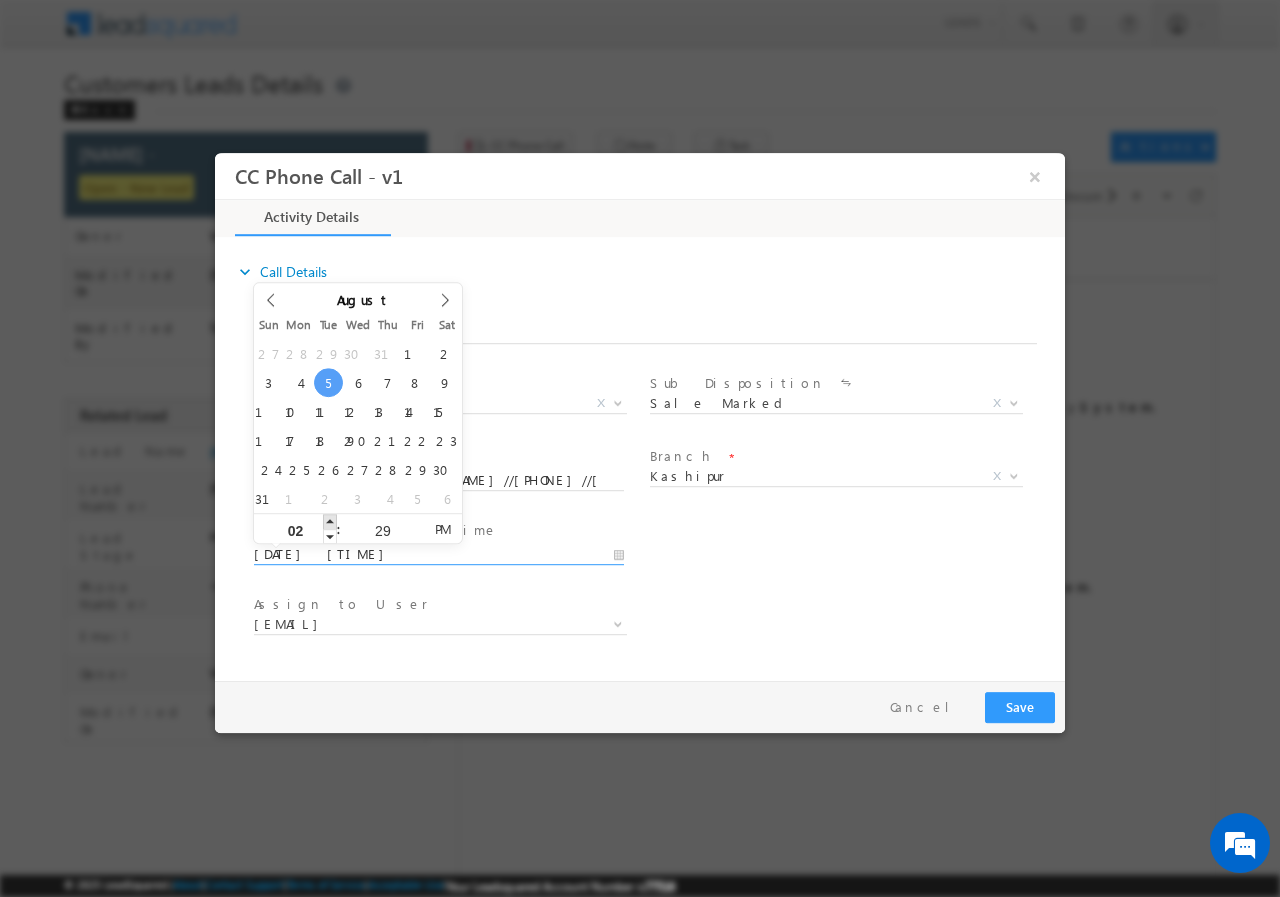 click at bounding box center (330, 520) 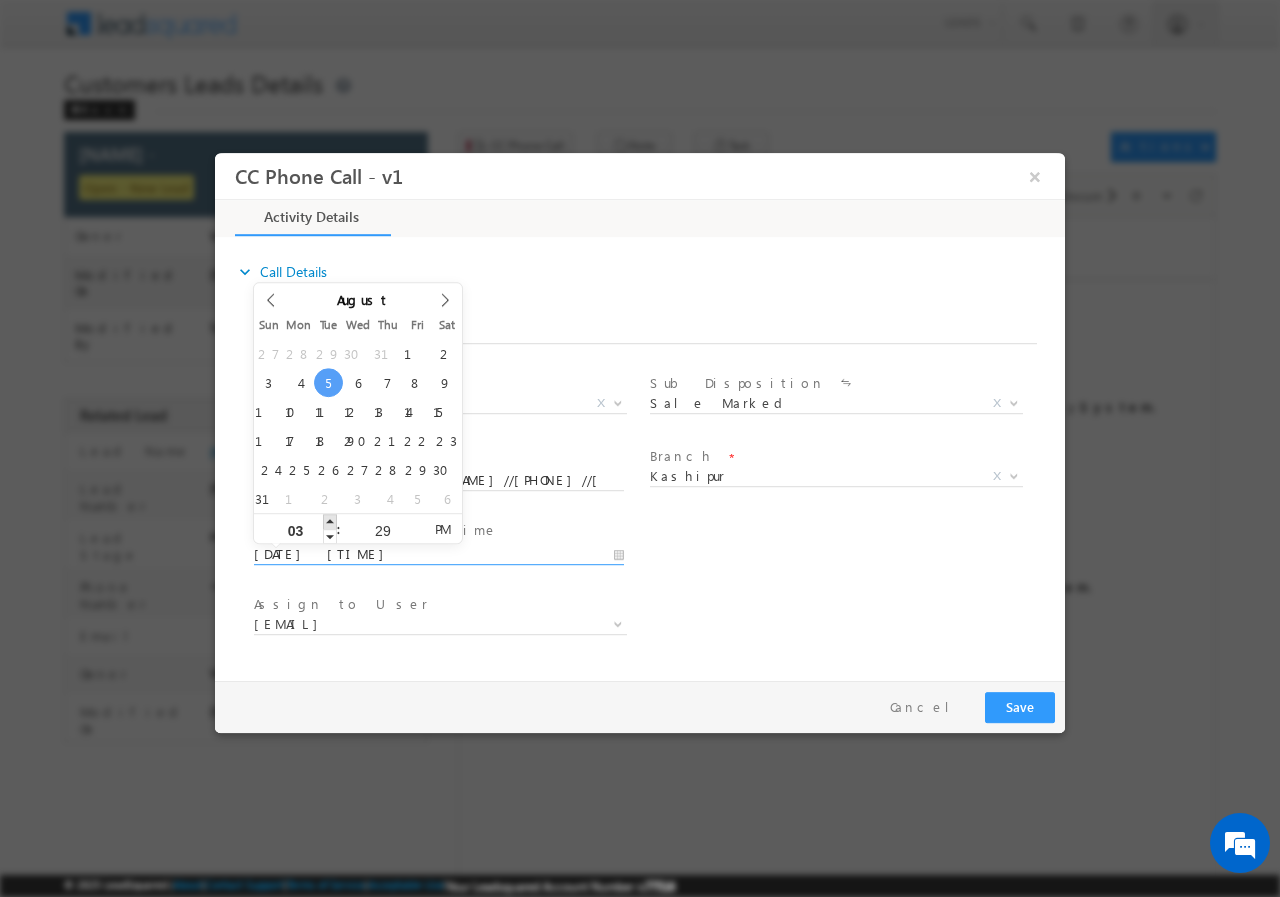 click at bounding box center (330, 520) 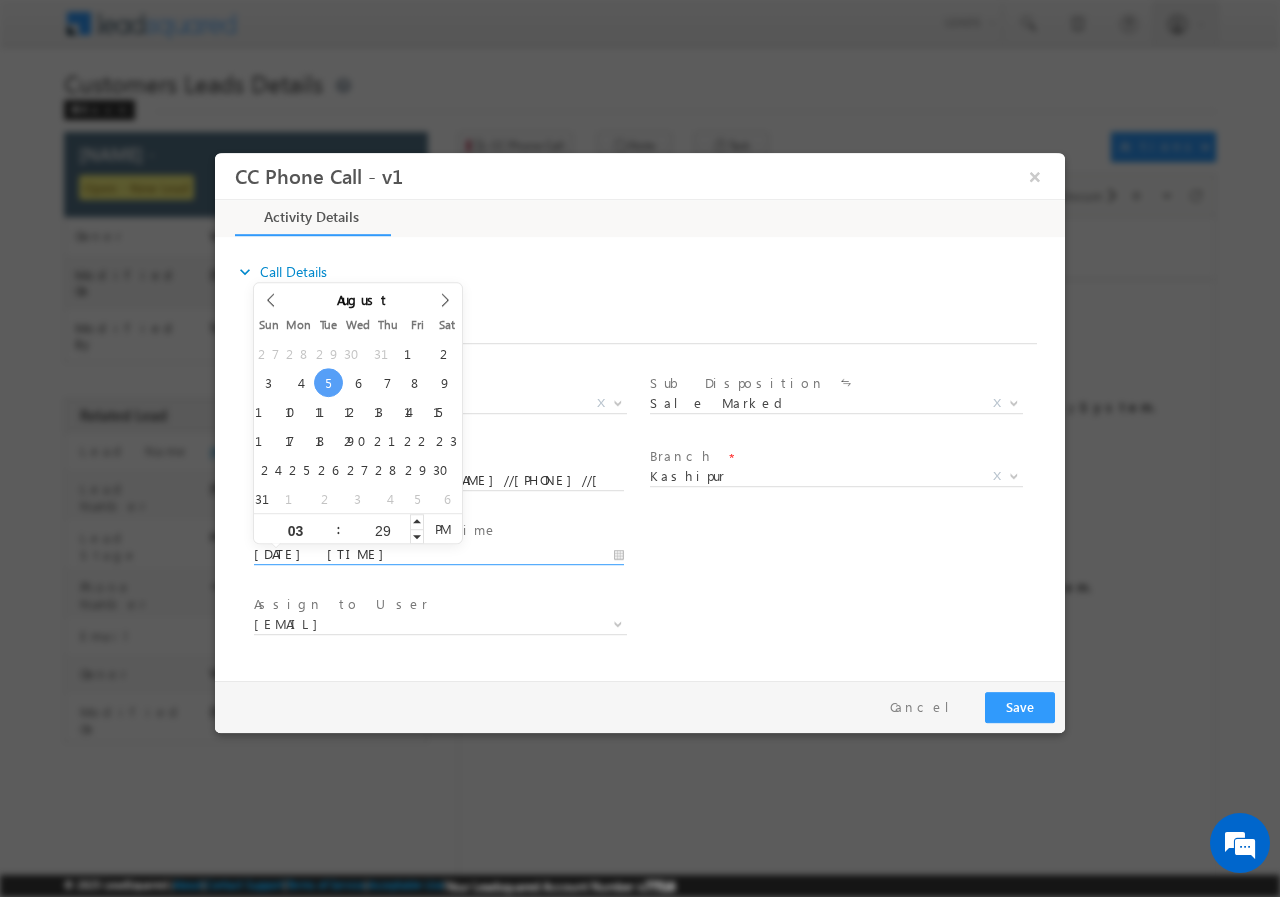 click on "29" at bounding box center (382, 529) 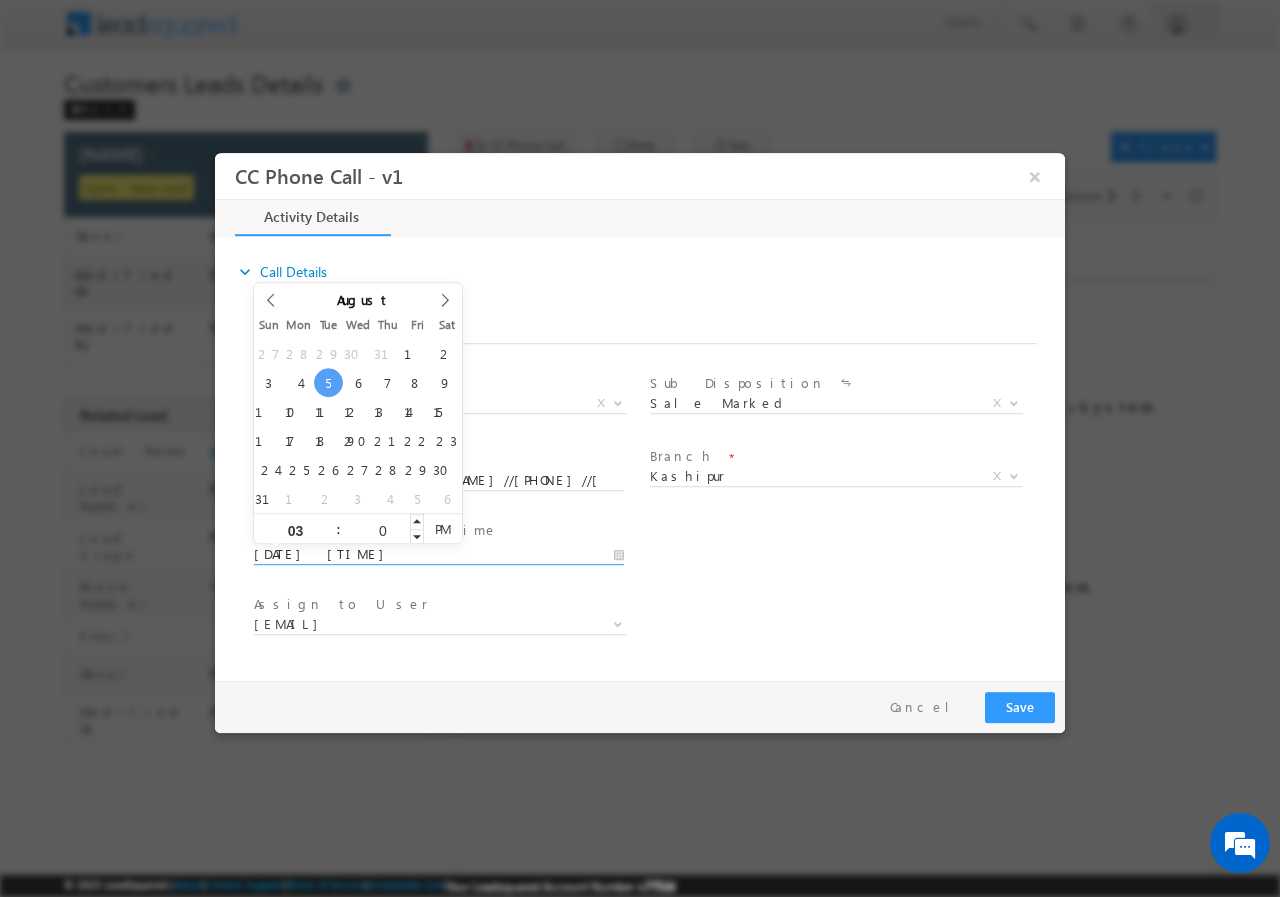 type on "00" 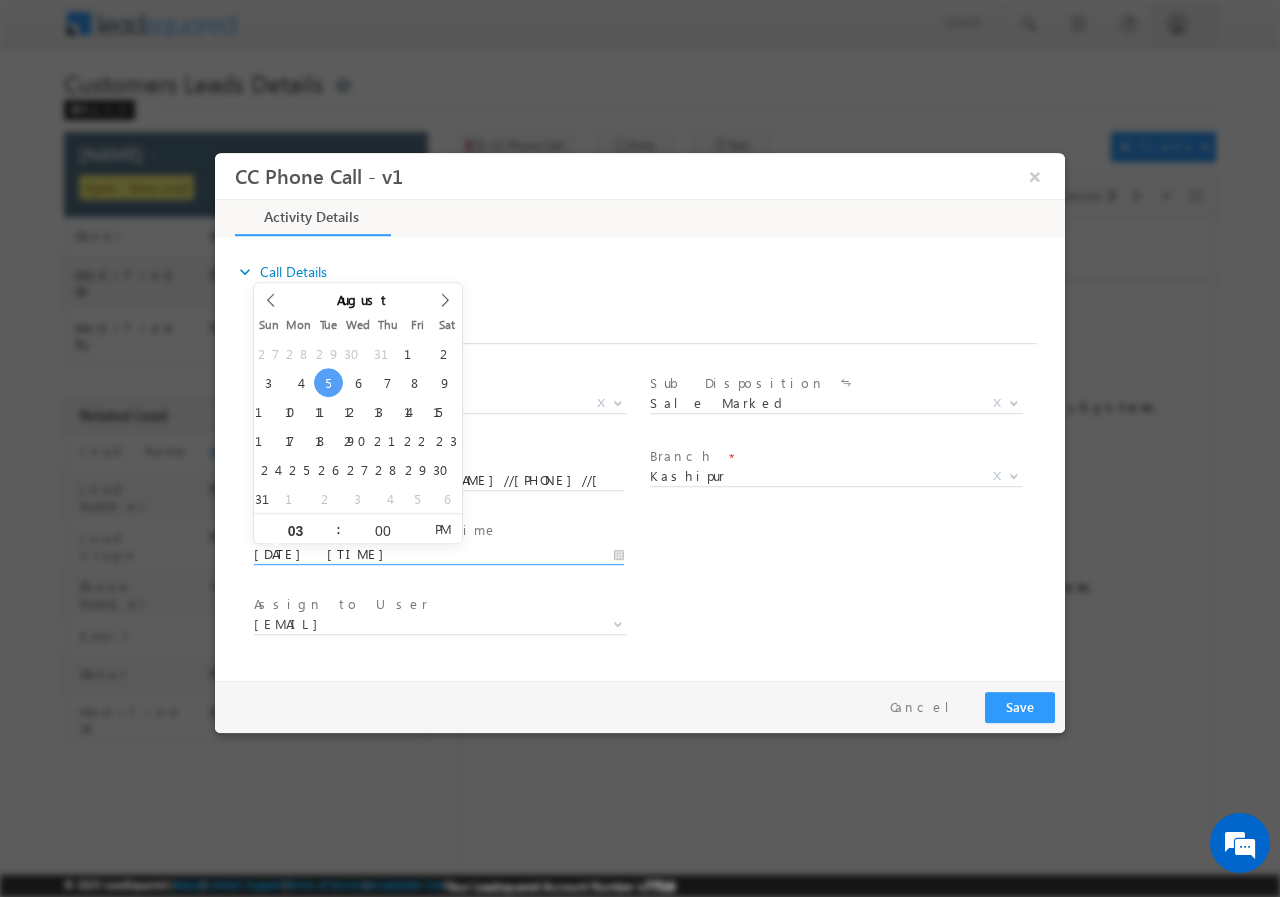 type on "08/05/2025 3:00 PM" 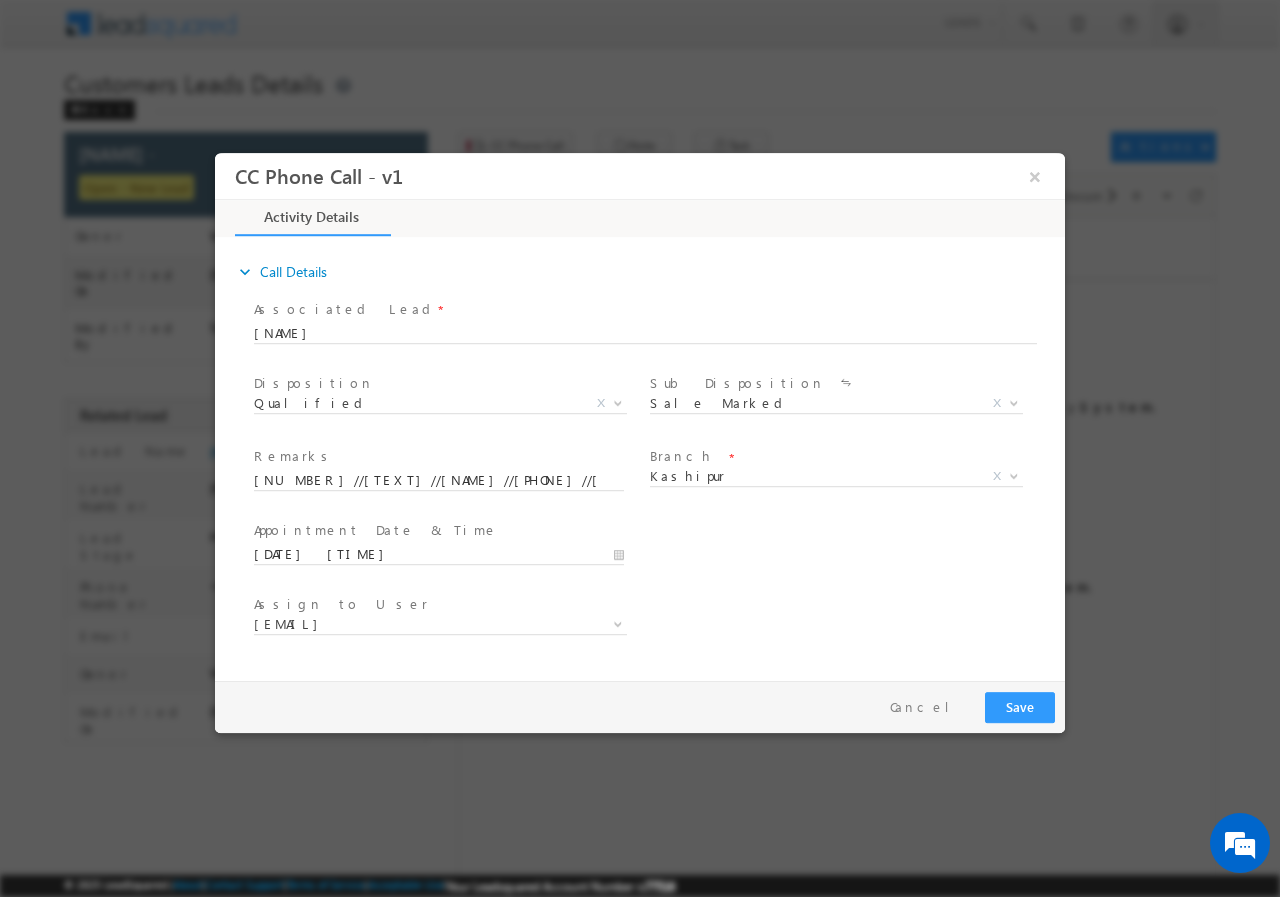 click on "Appointment Date & Time
*" at bounding box center (438, 530) 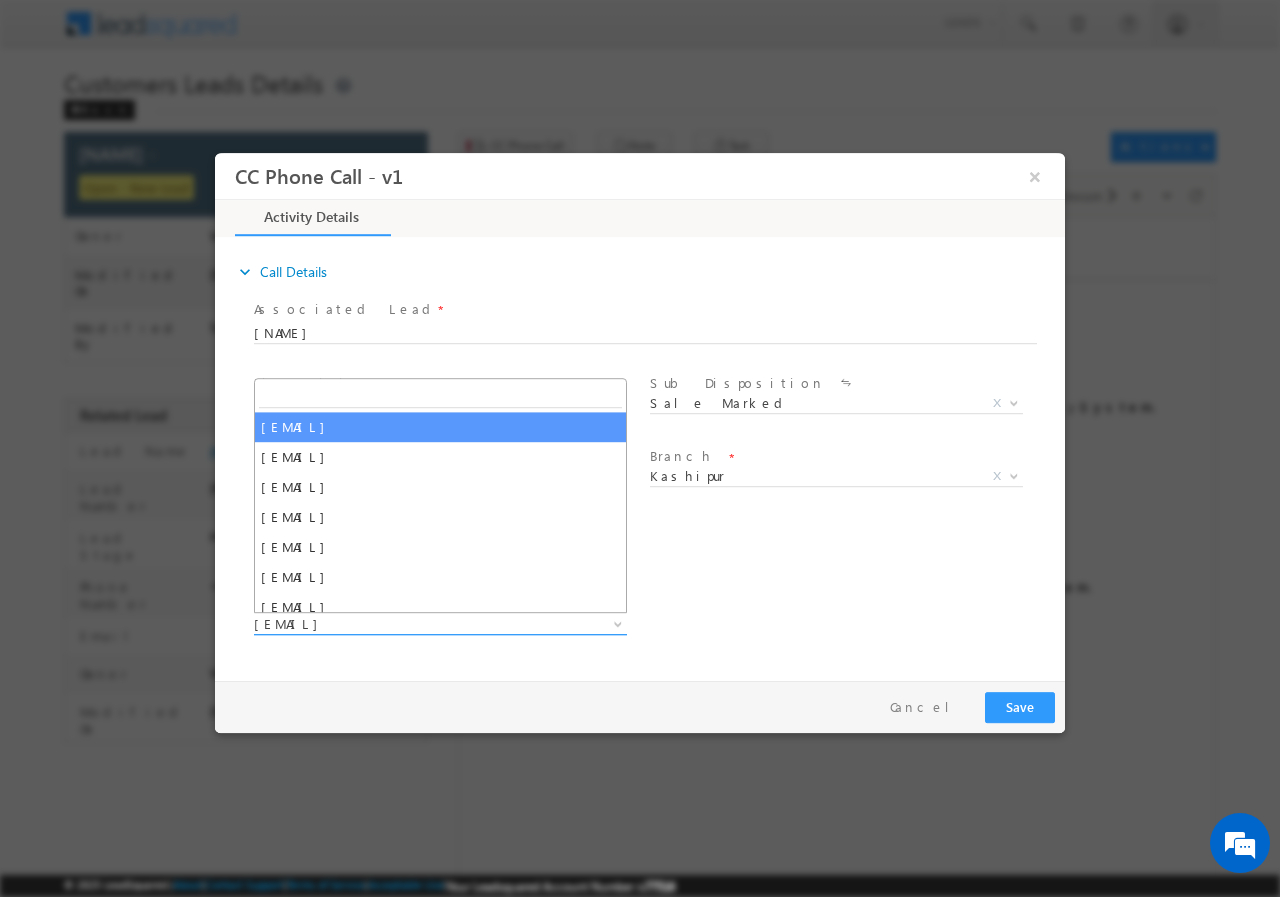 click on "anil.kumar3@sgrlimited.in" at bounding box center [416, 623] 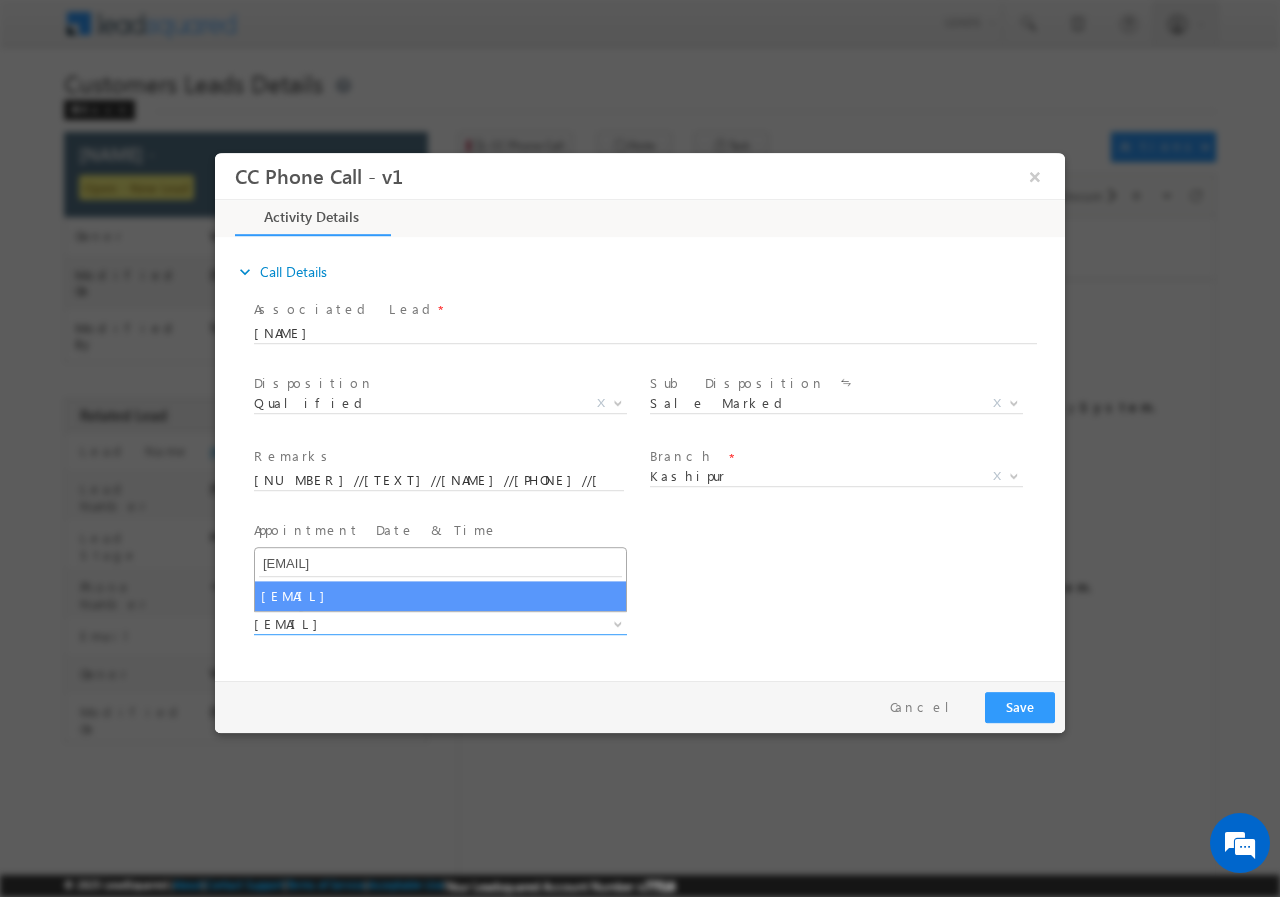 type on "ravendra.kumar@sgrlimited.in" 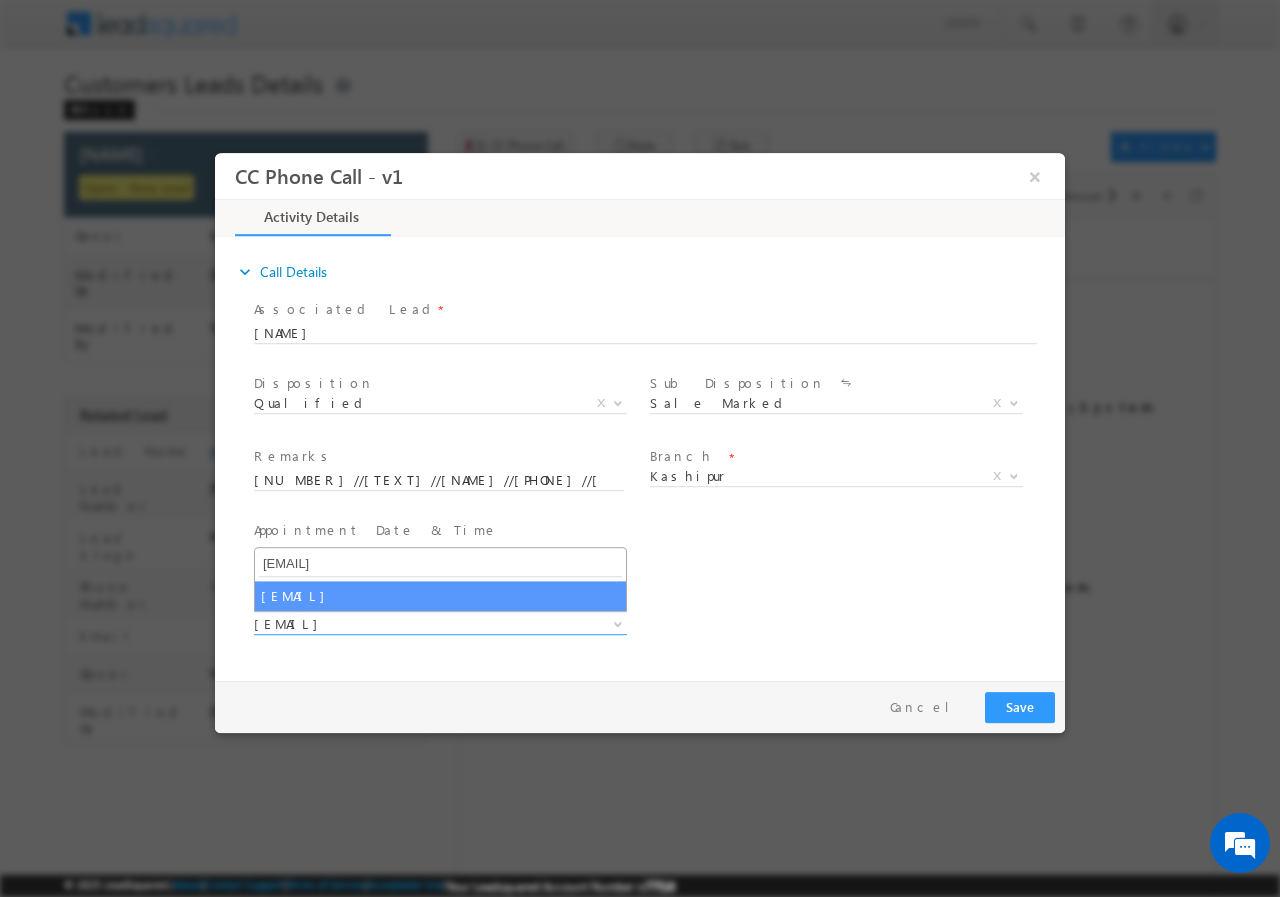 select on "ravendra.kumar@sgrlimited.in" 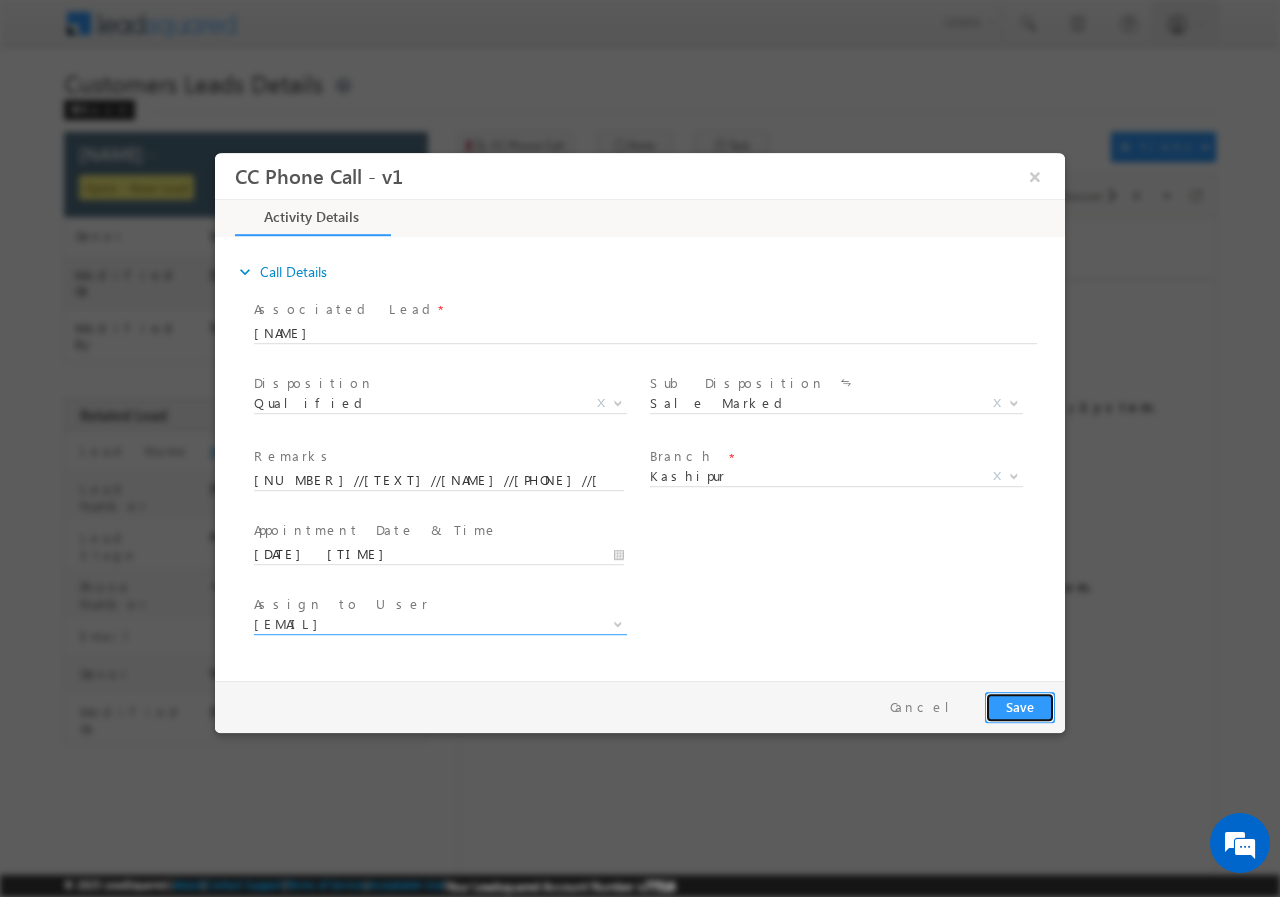 click on "Save" at bounding box center (1020, 706) 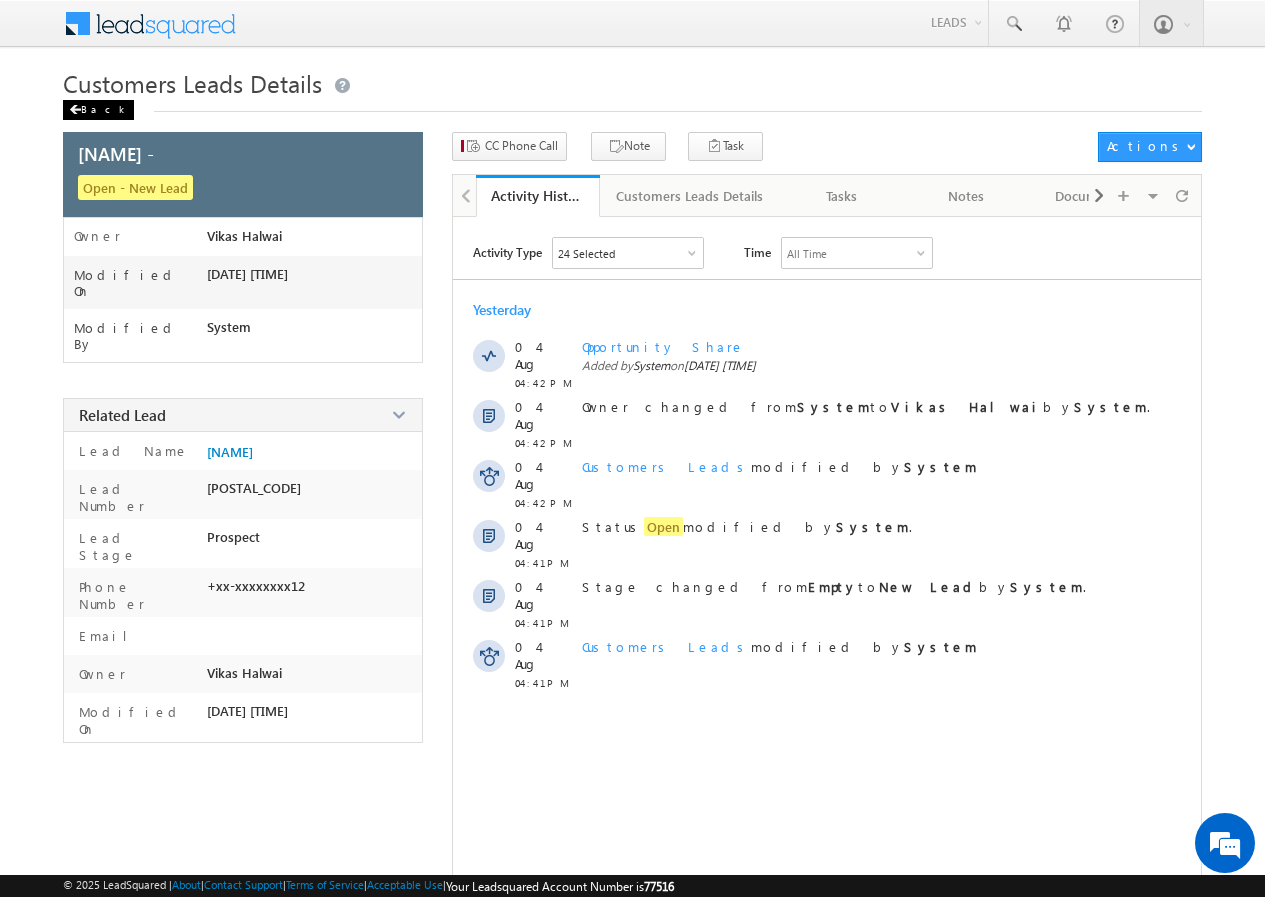 click at bounding box center [75, 110] 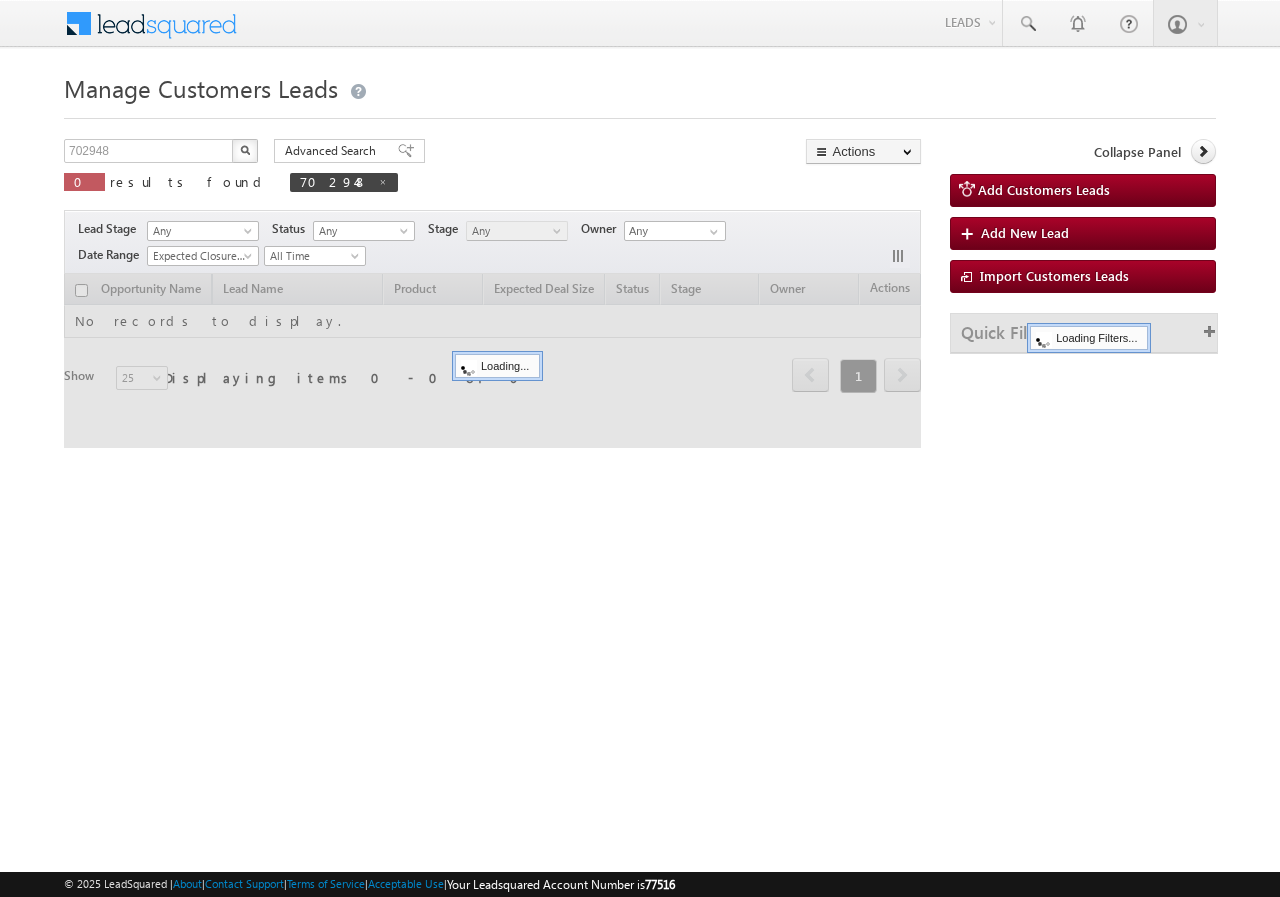 scroll, scrollTop: 0, scrollLeft: 0, axis: both 